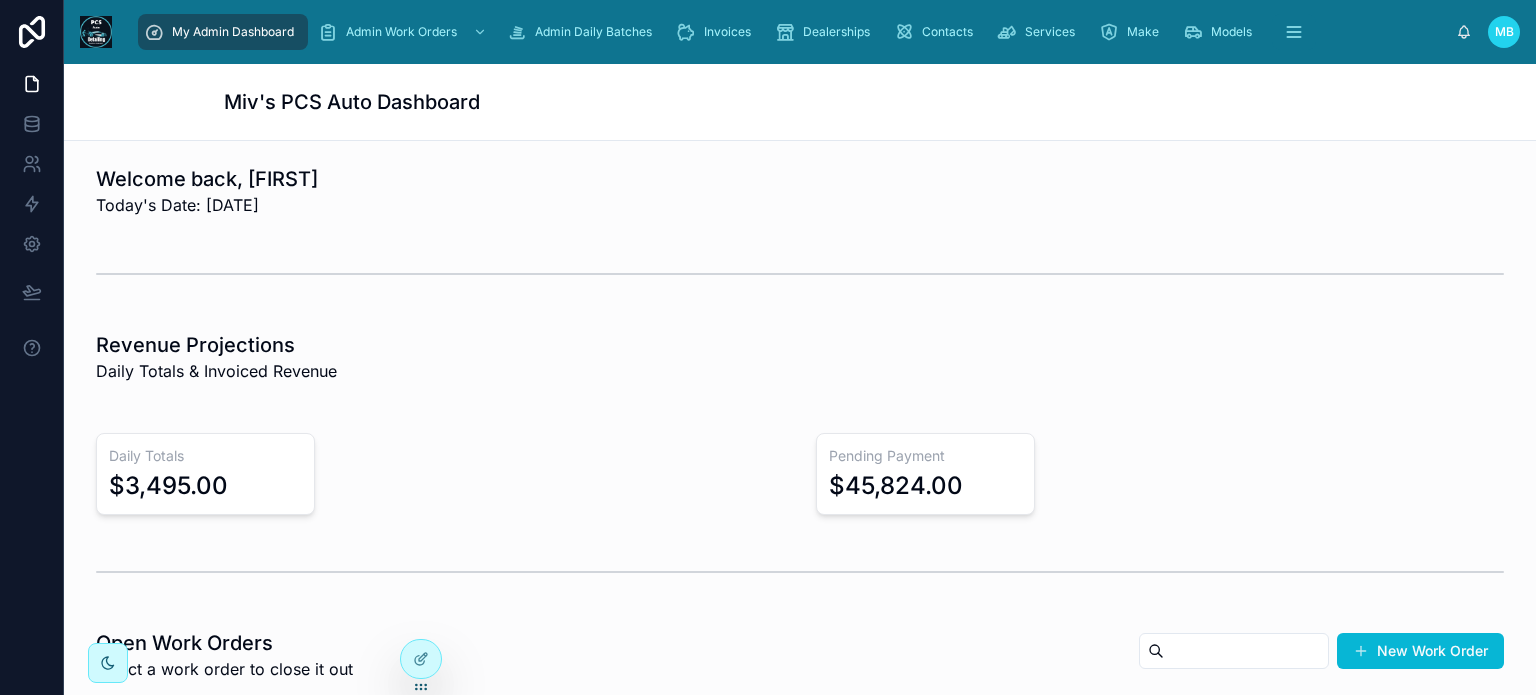scroll, scrollTop: 0, scrollLeft: 0, axis: both 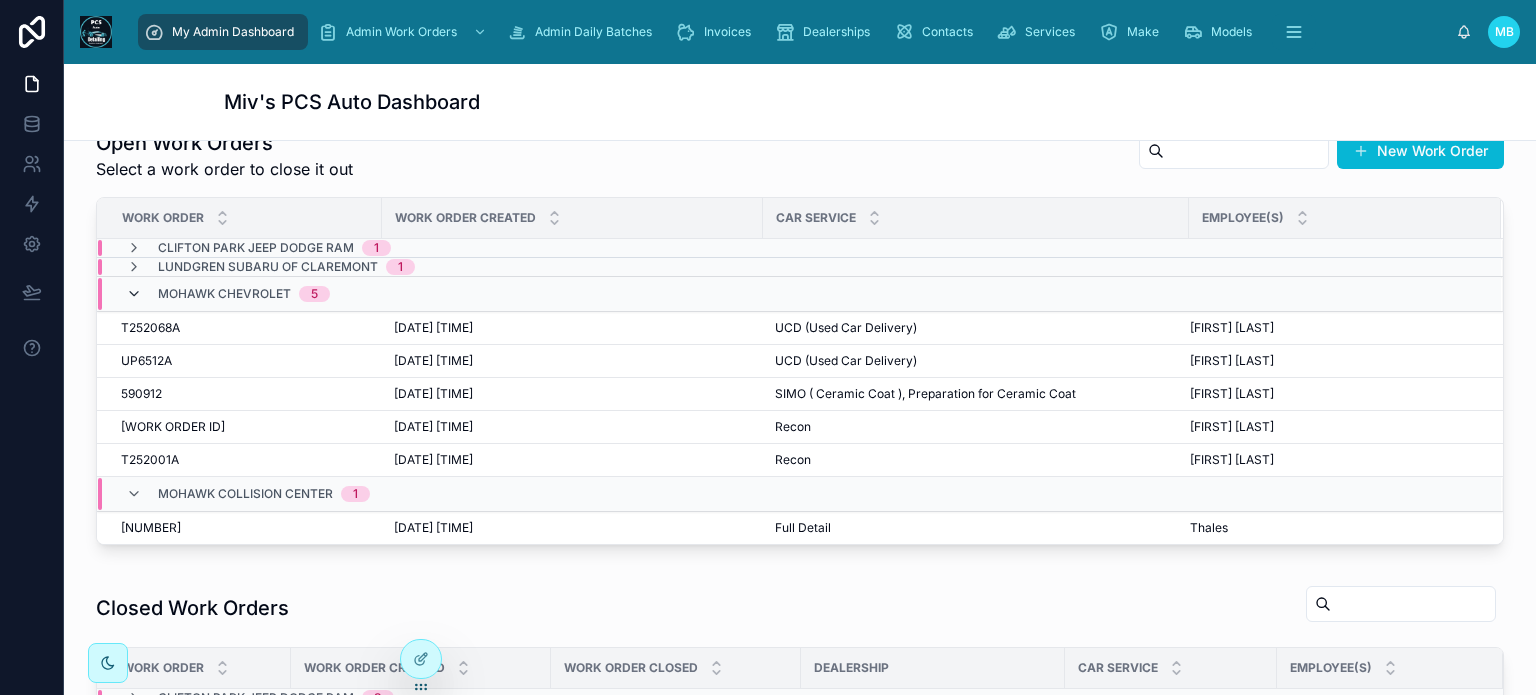 click at bounding box center [134, 294] 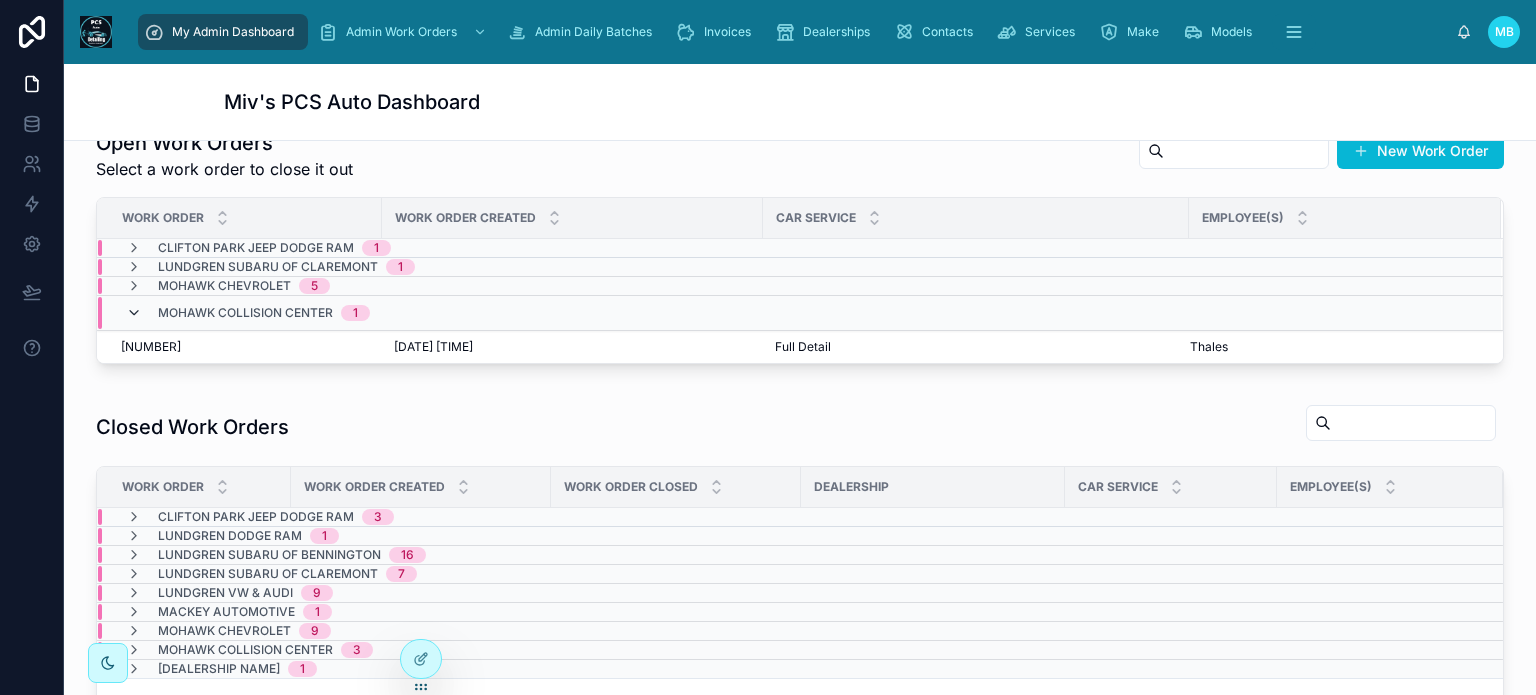 click at bounding box center (134, 313) 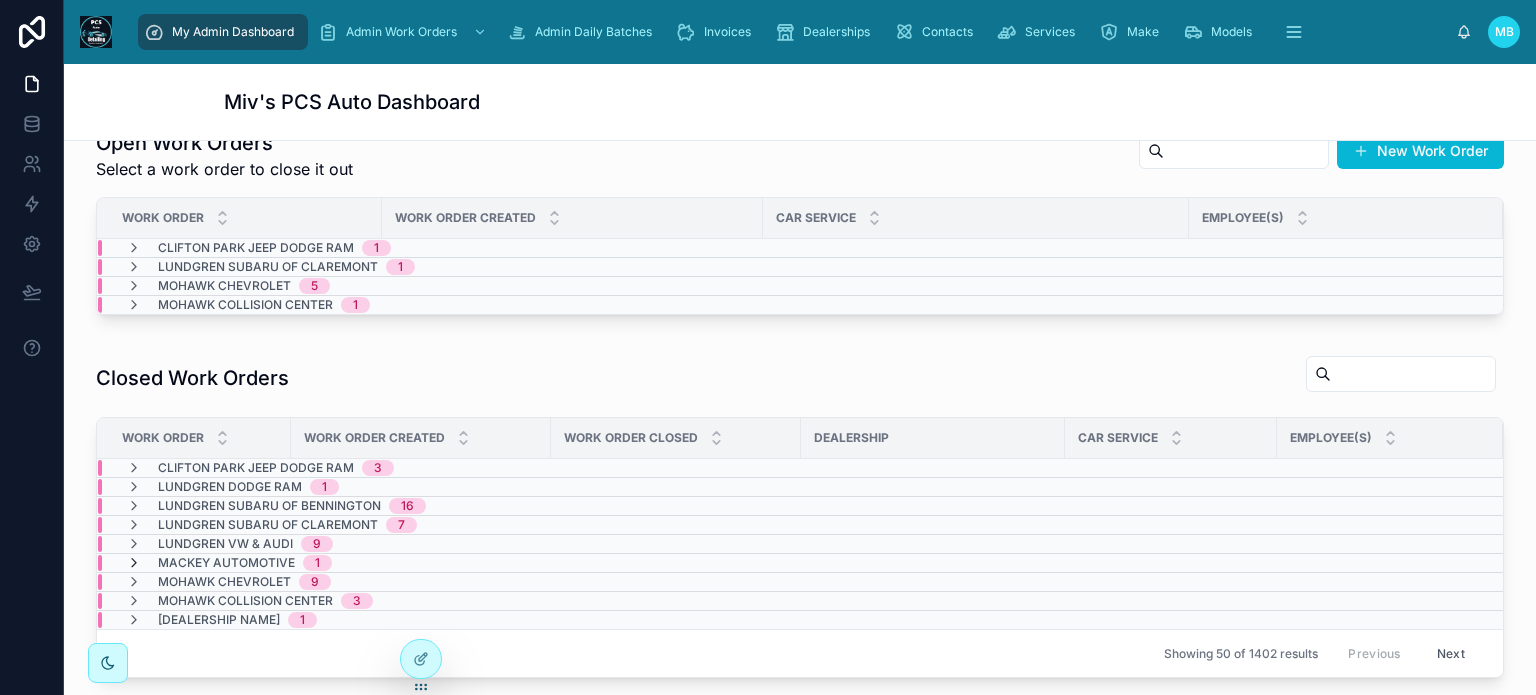 click at bounding box center (134, 563) 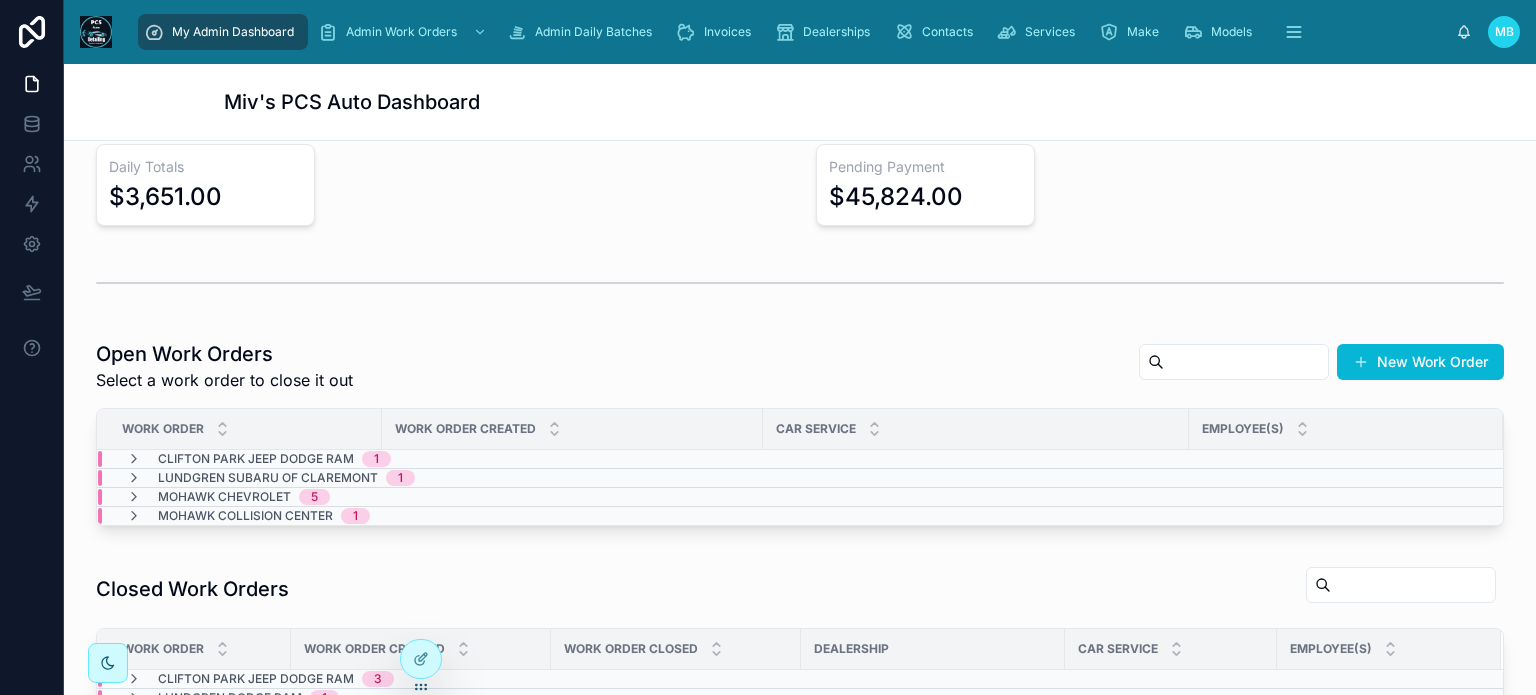 scroll, scrollTop: 300, scrollLeft: 0, axis: vertical 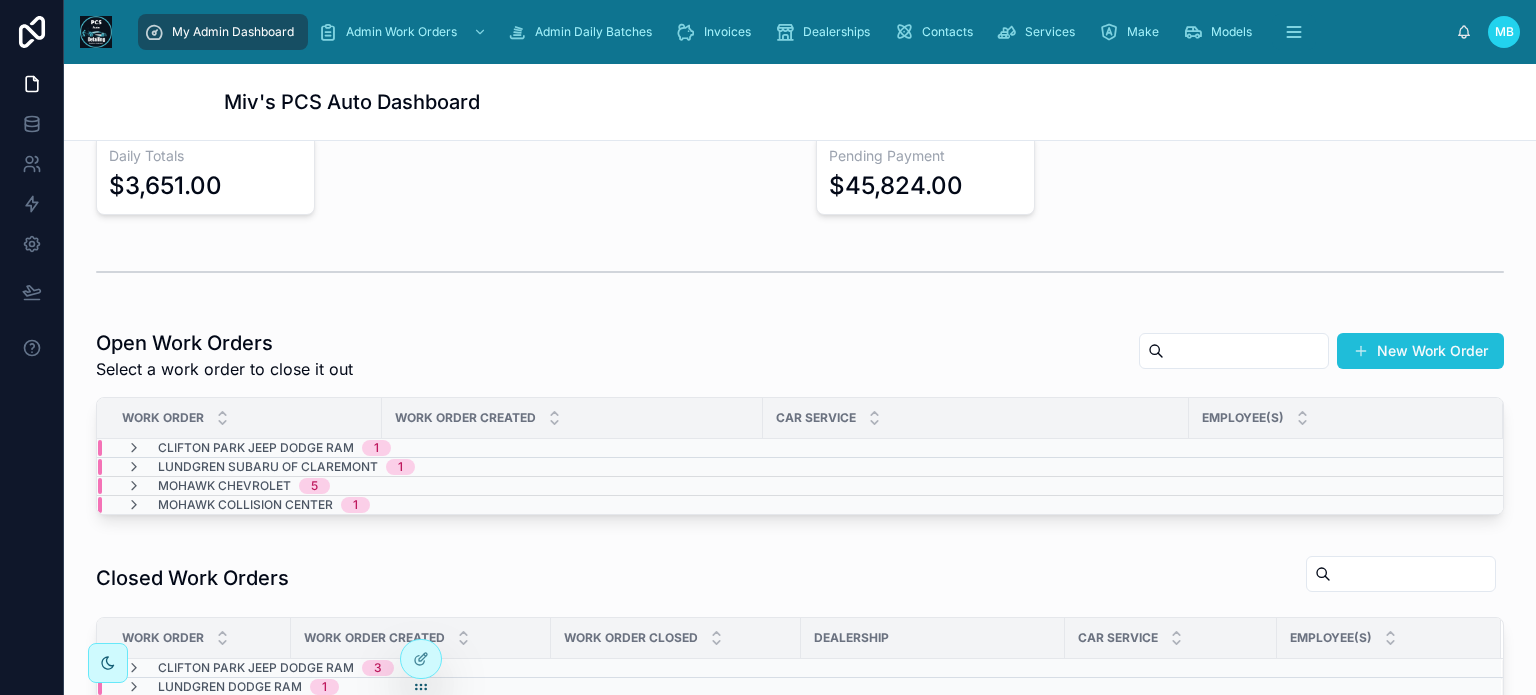 click on "New Work Order" at bounding box center [1420, 351] 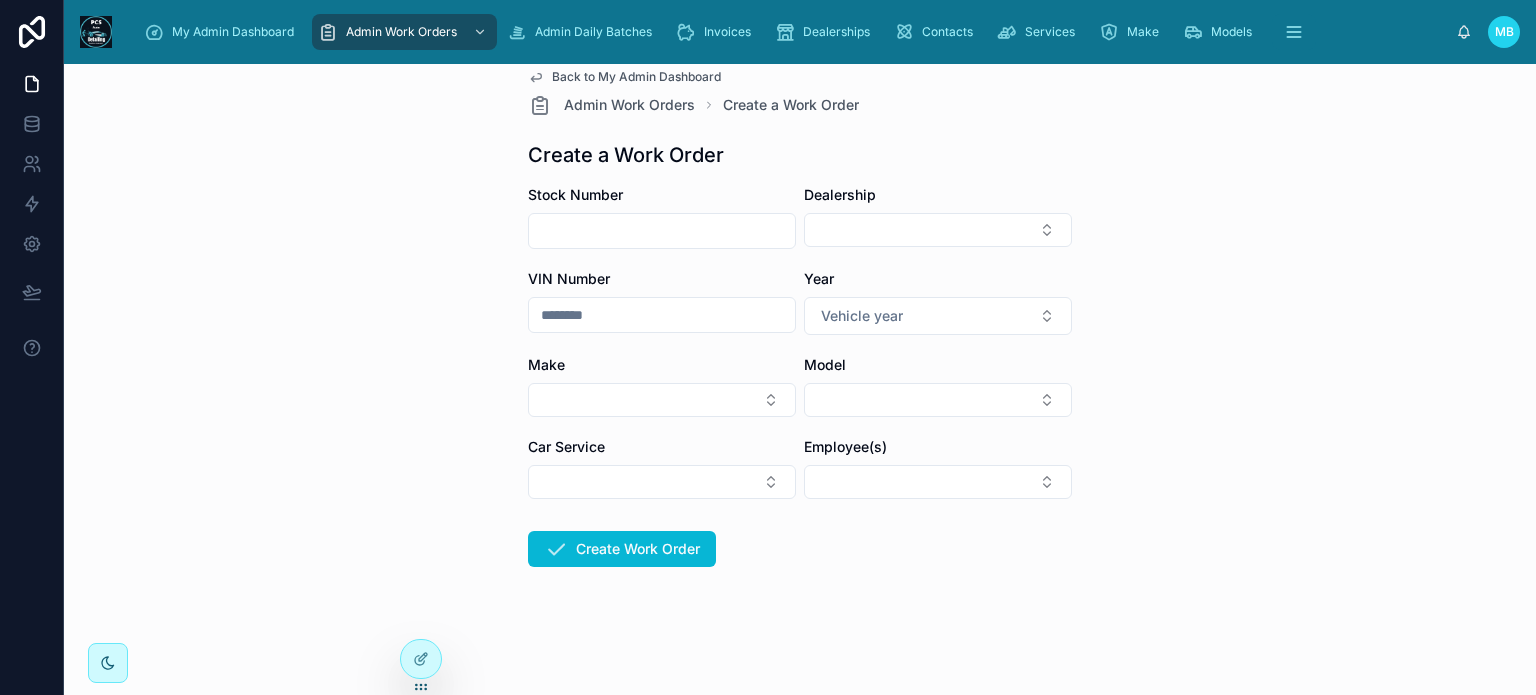 scroll, scrollTop: 0, scrollLeft: 0, axis: both 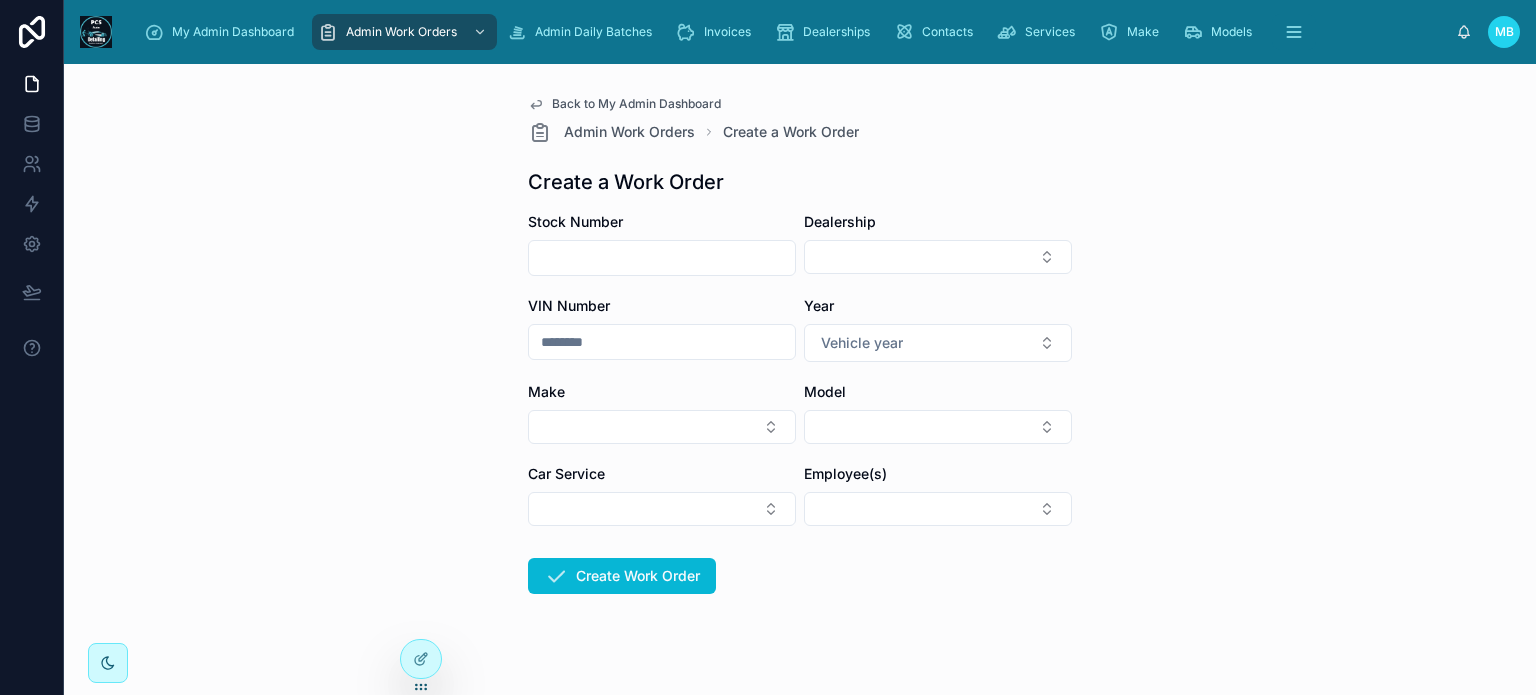 click at bounding box center (662, 258) 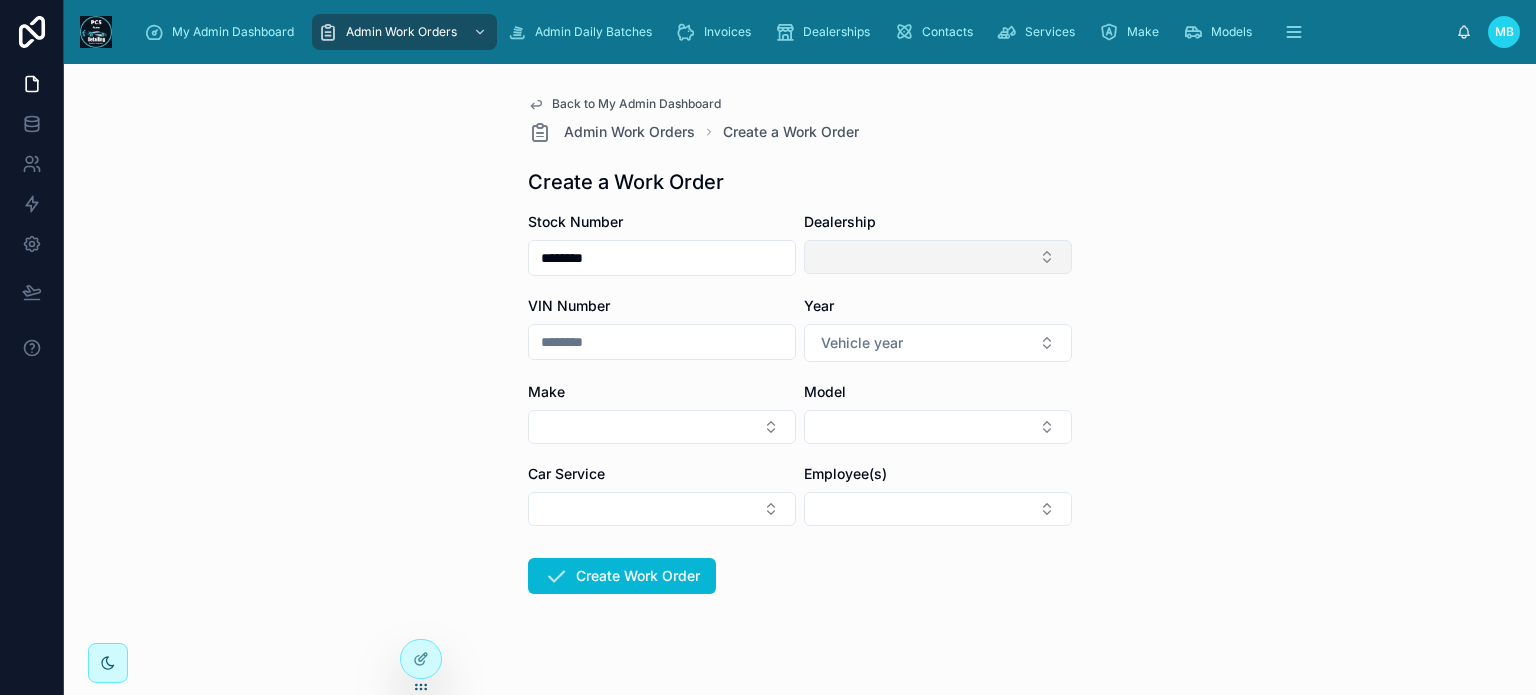 type on "********" 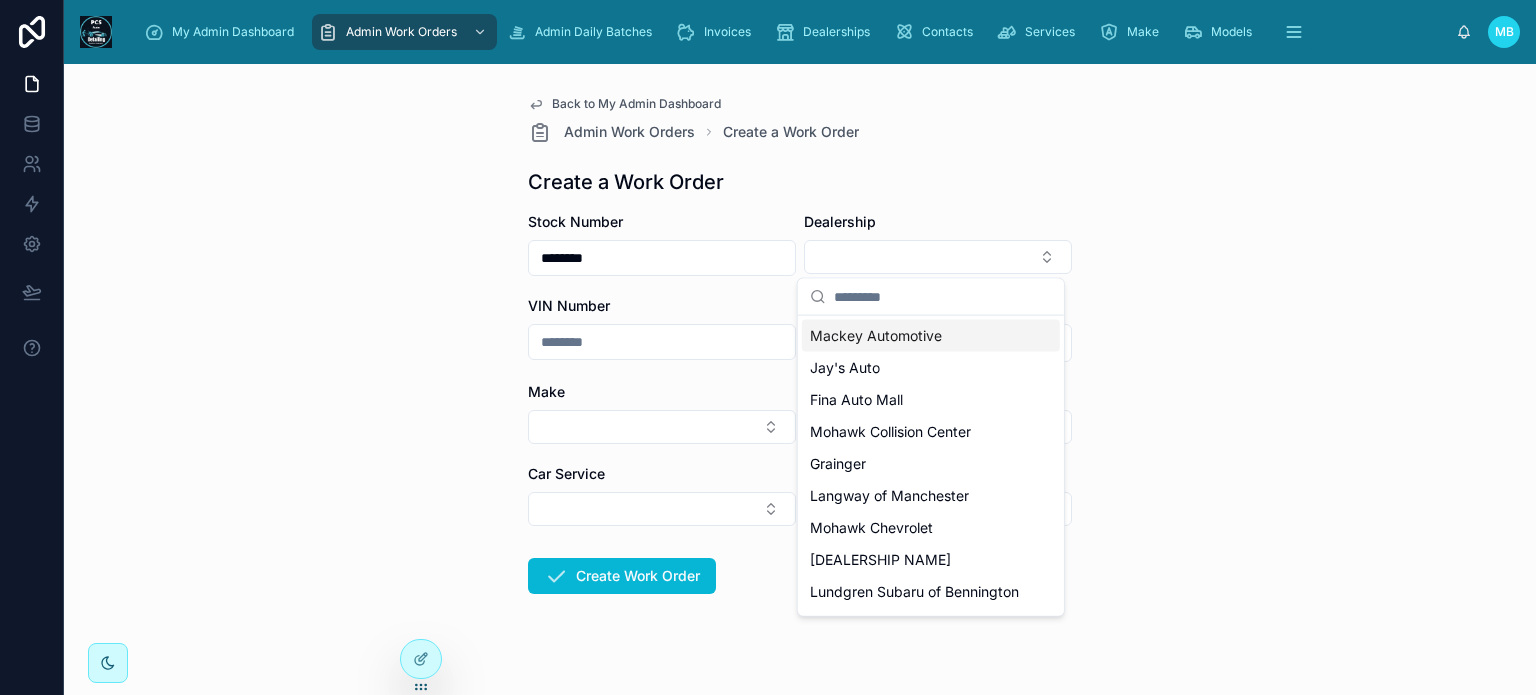 click on "Mackey Automotive" at bounding box center (876, 336) 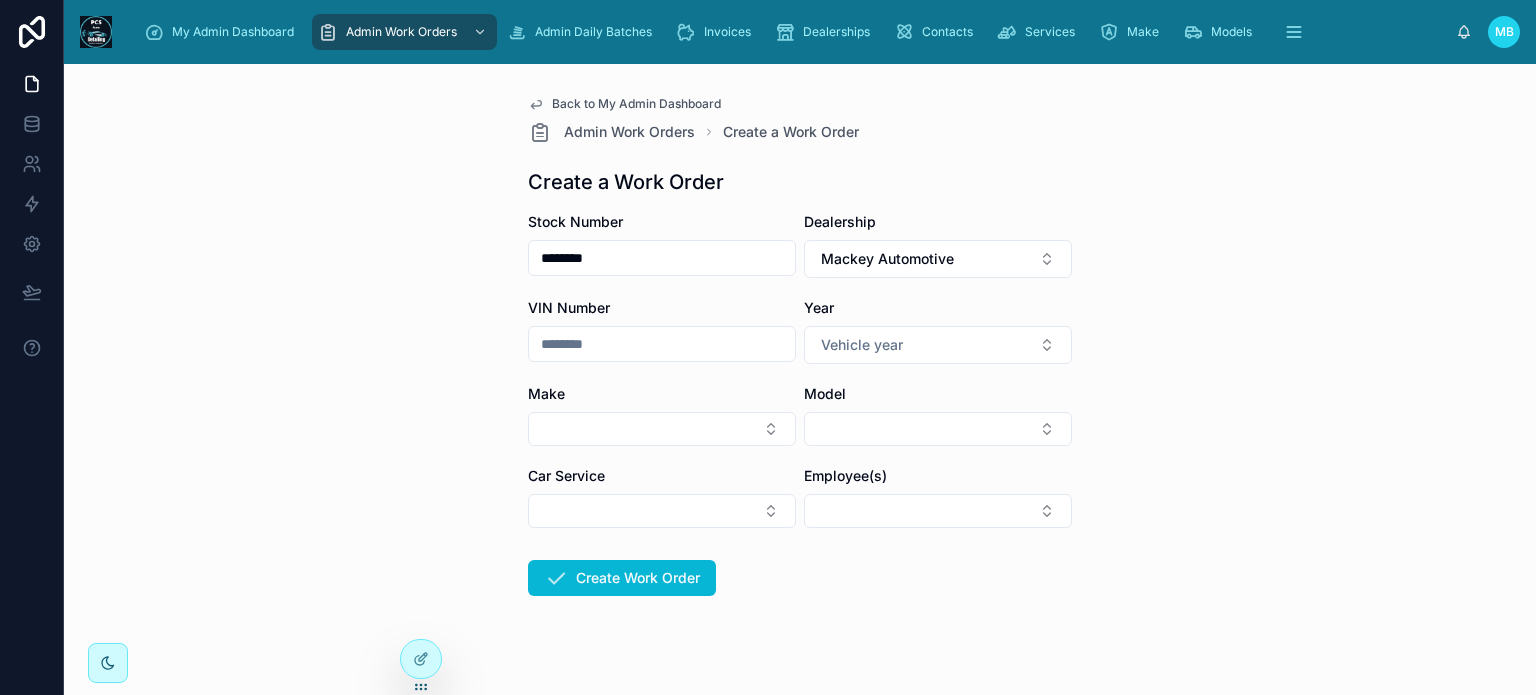 click at bounding box center (662, 344) 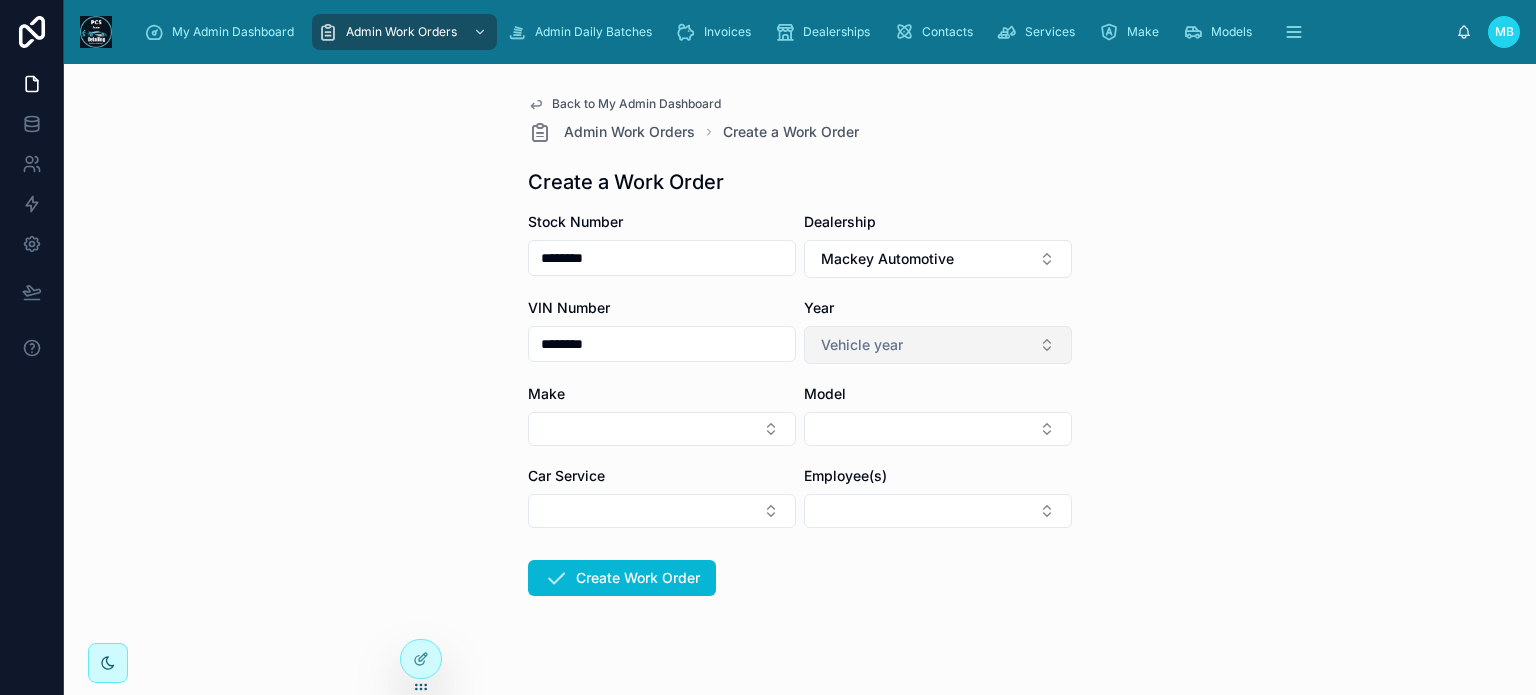 type on "********" 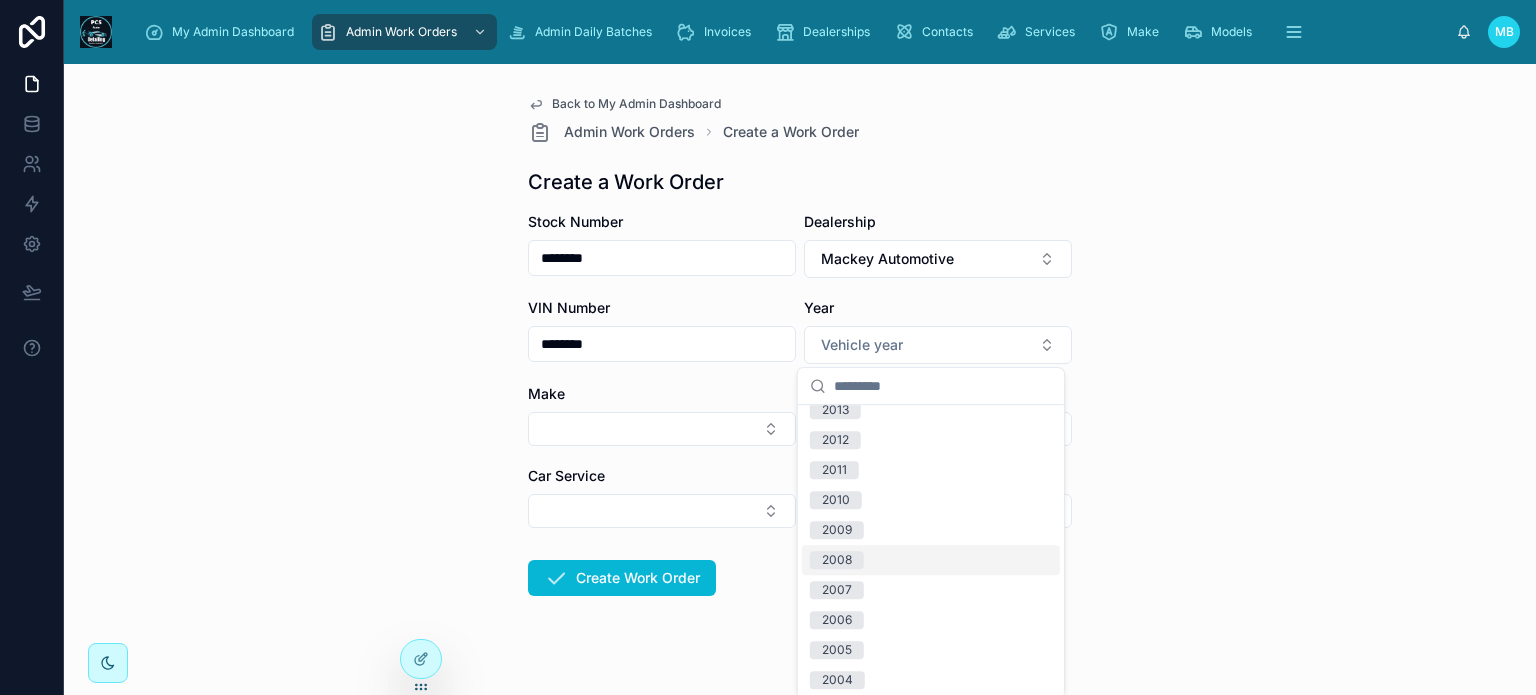 scroll, scrollTop: 400, scrollLeft: 0, axis: vertical 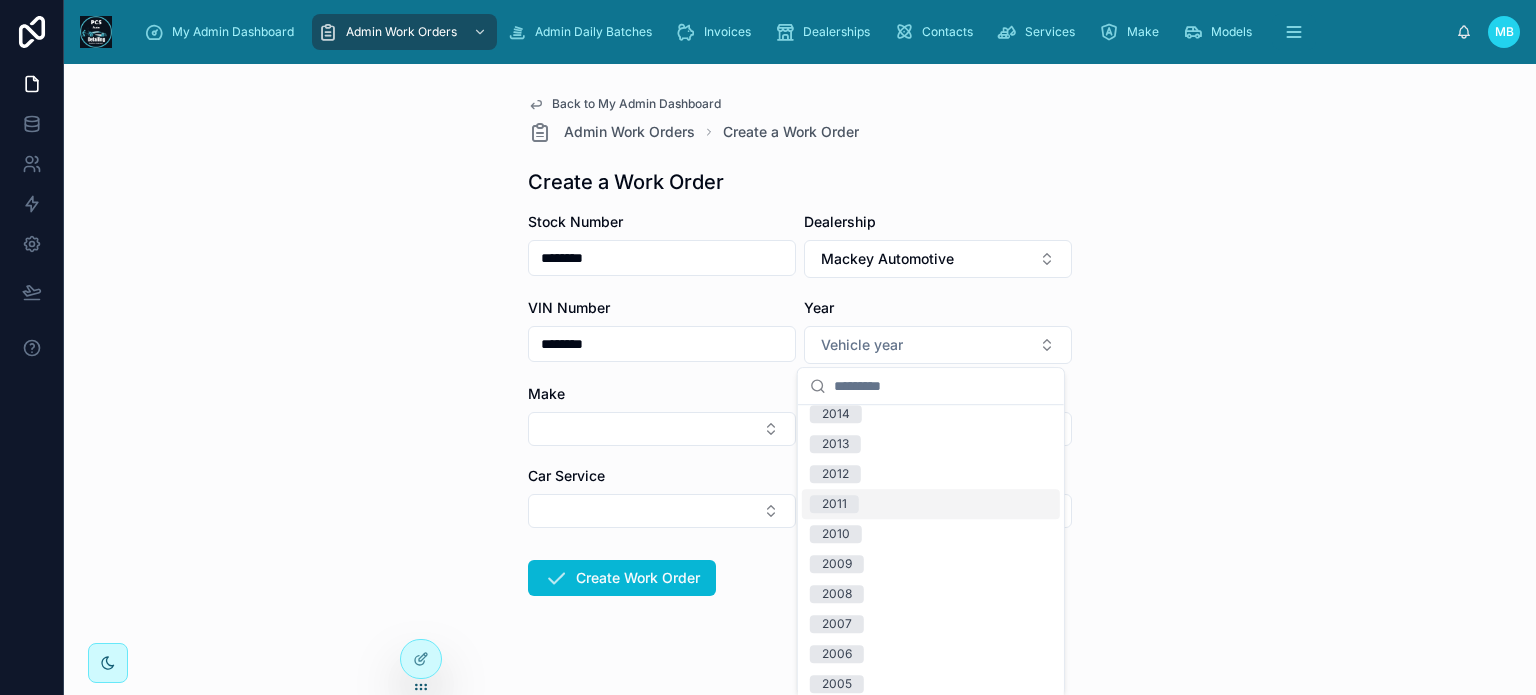 click on "2011" at bounding box center [834, 504] 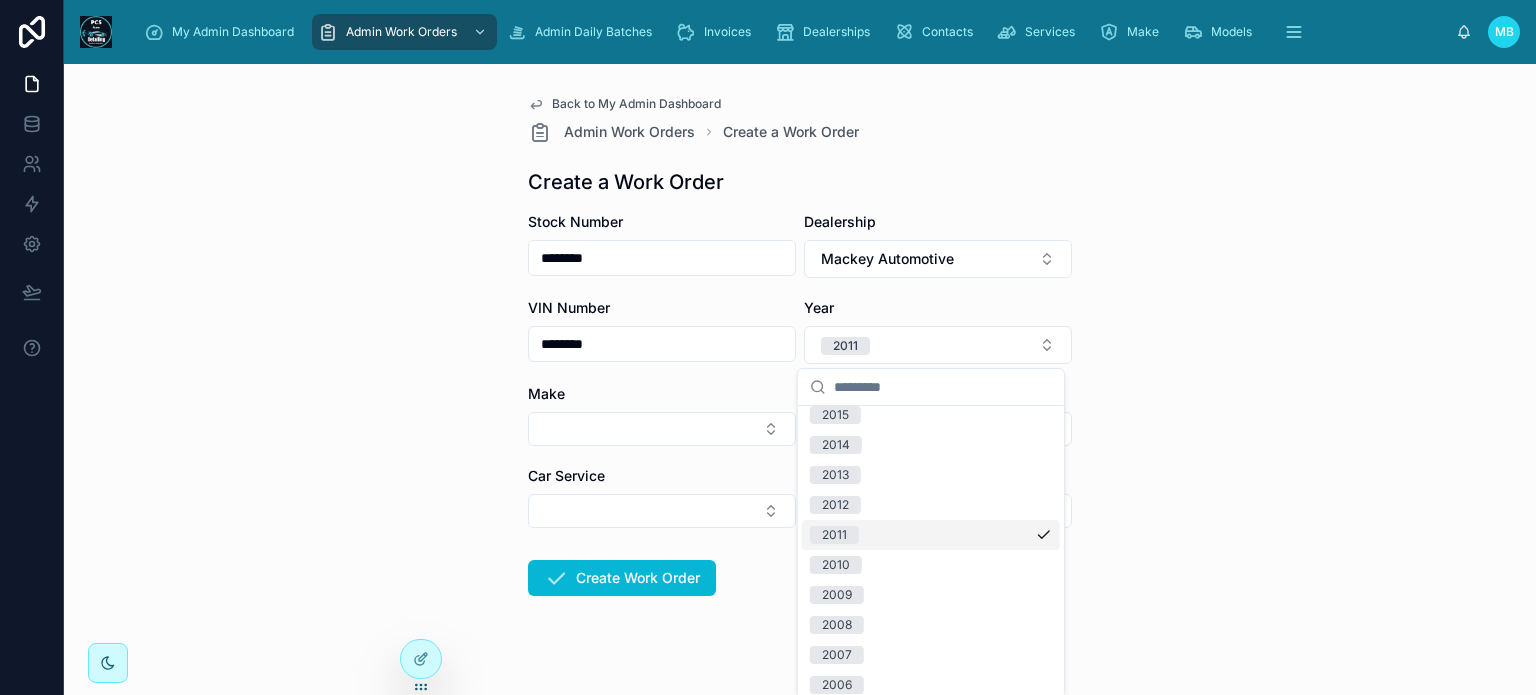 scroll, scrollTop: 430, scrollLeft: 0, axis: vertical 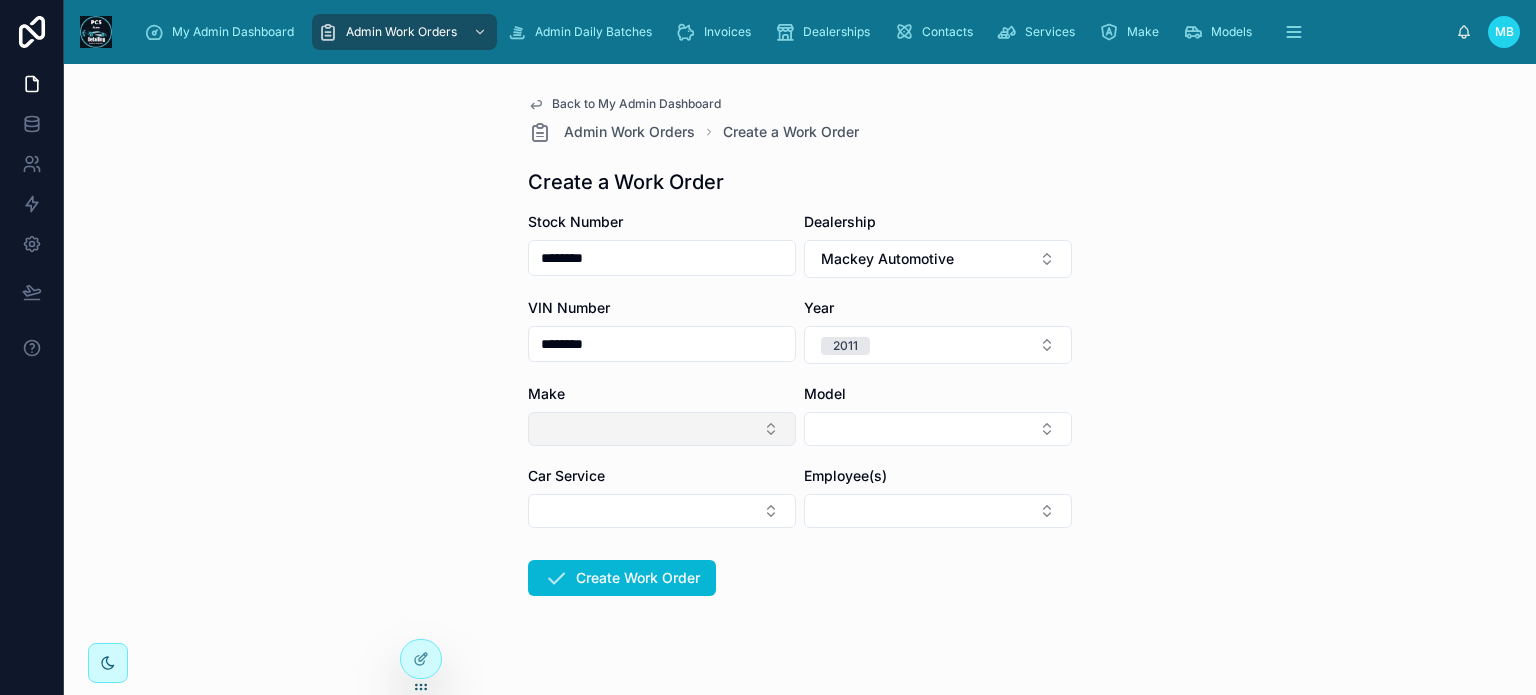 click at bounding box center [662, 429] 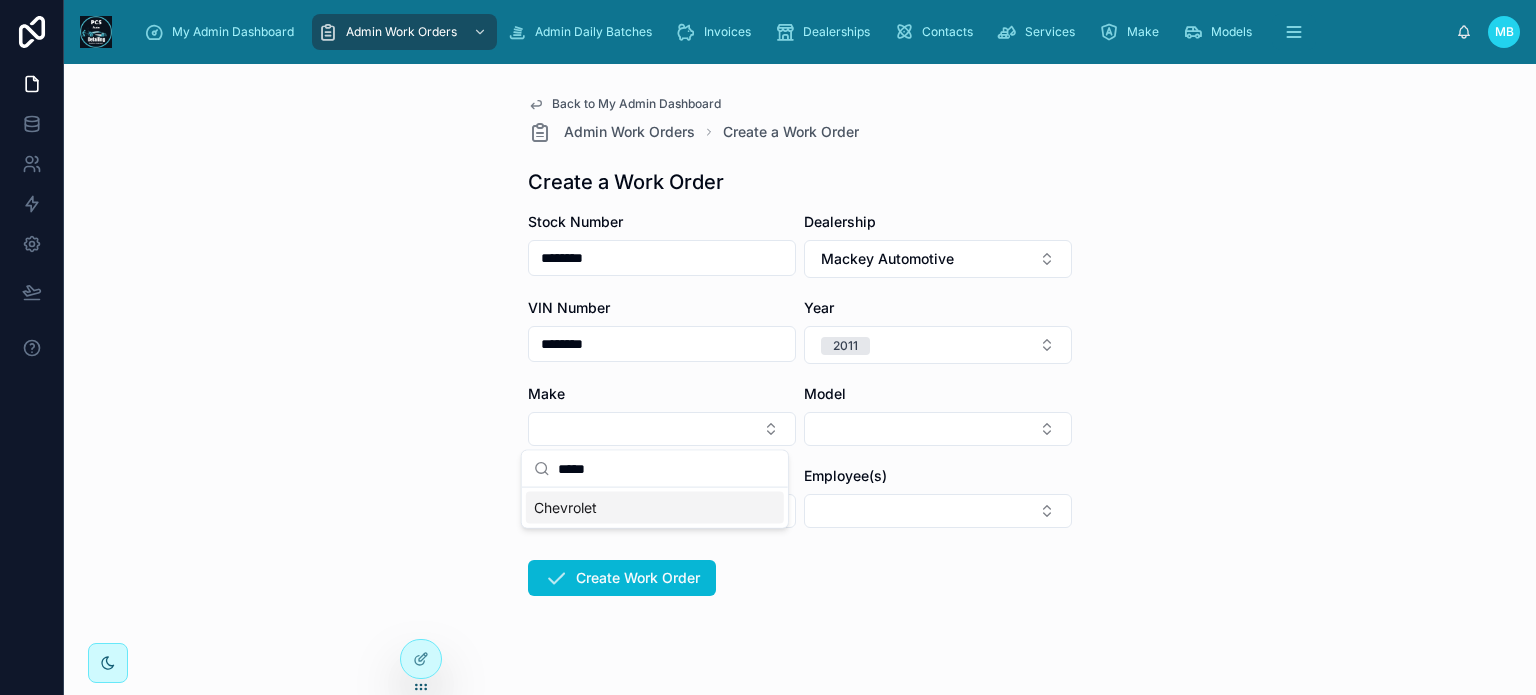 type on "*****" 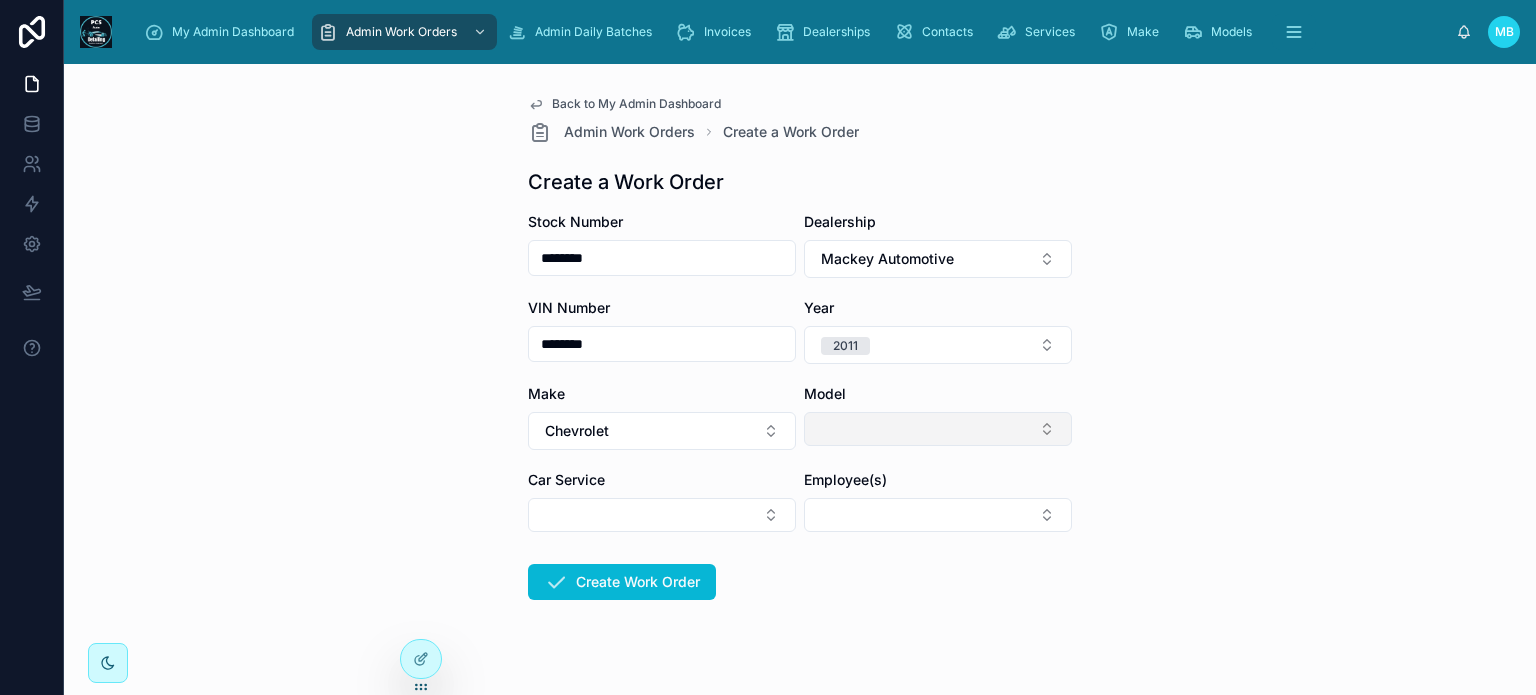 click at bounding box center [938, 429] 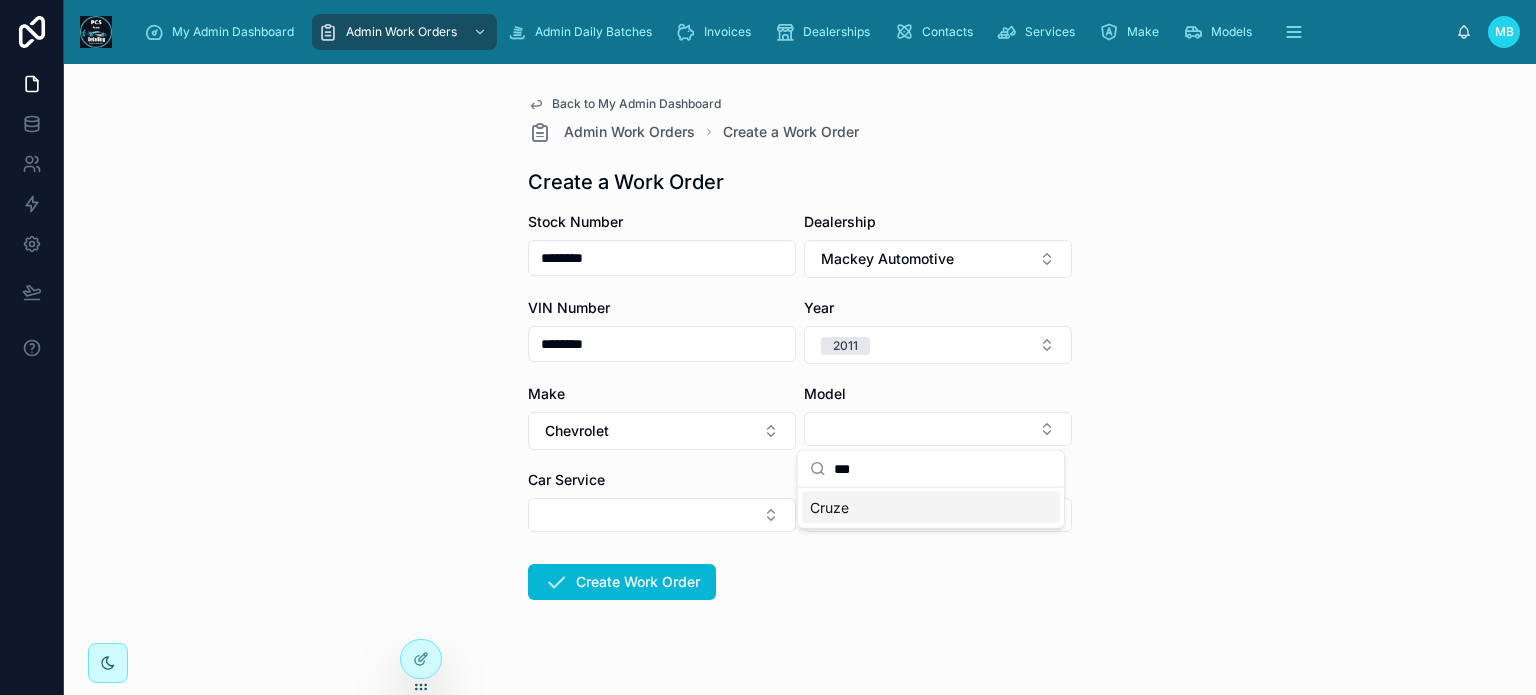 type on "***" 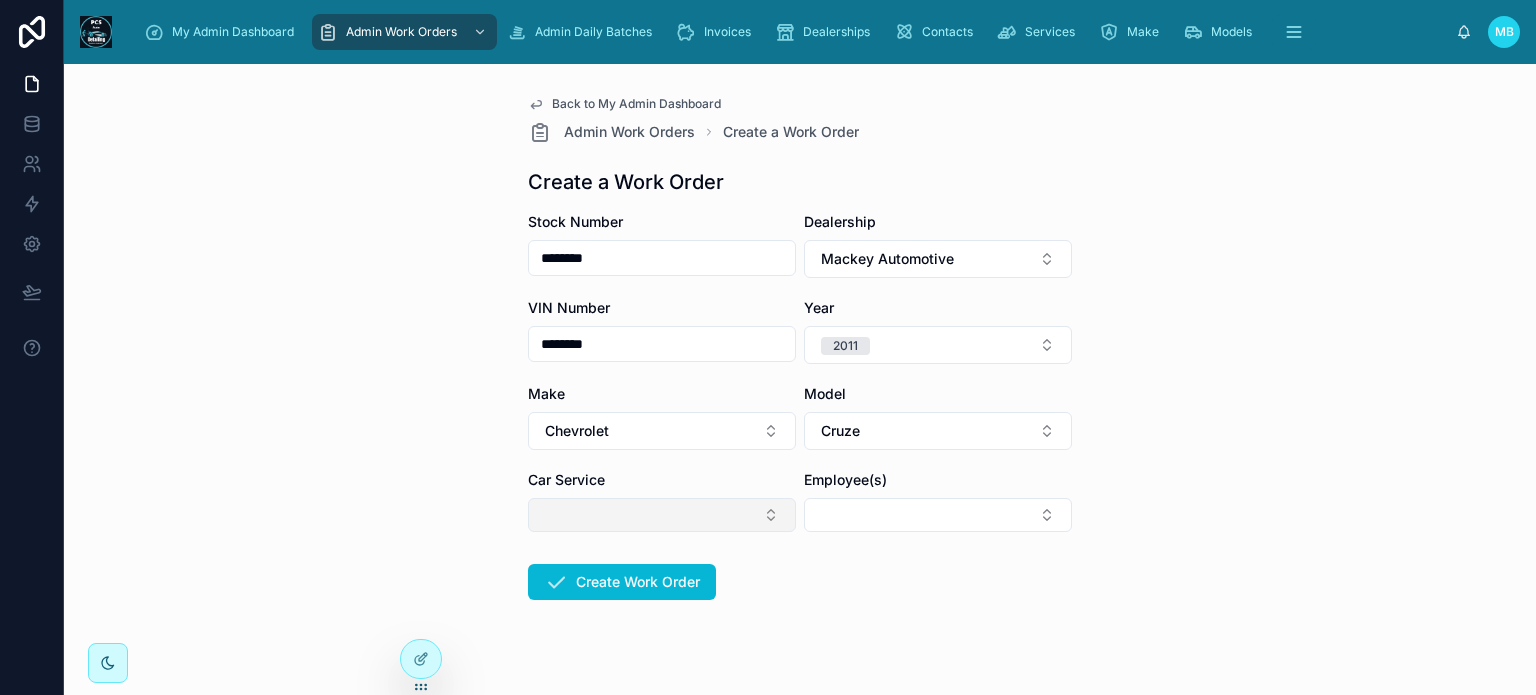 click at bounding box center (662, 515) 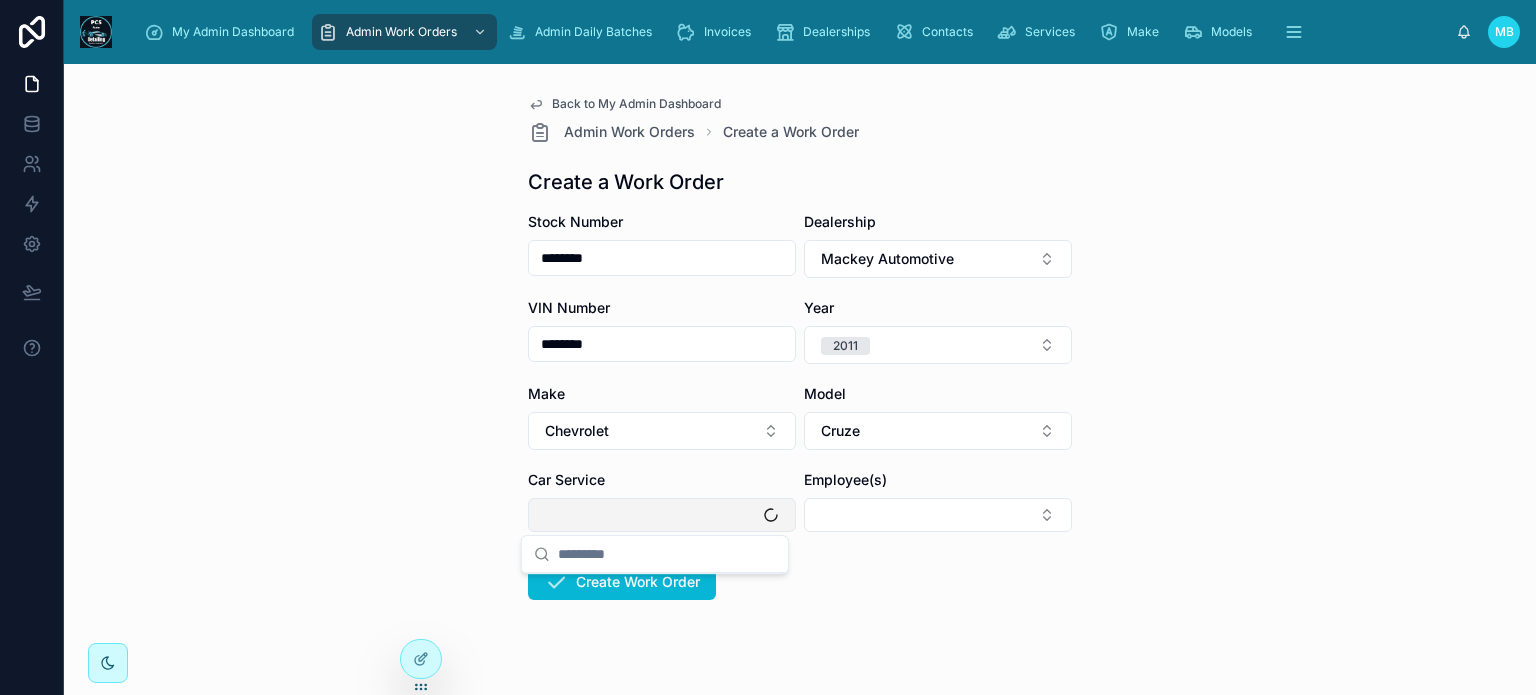 type on "*" 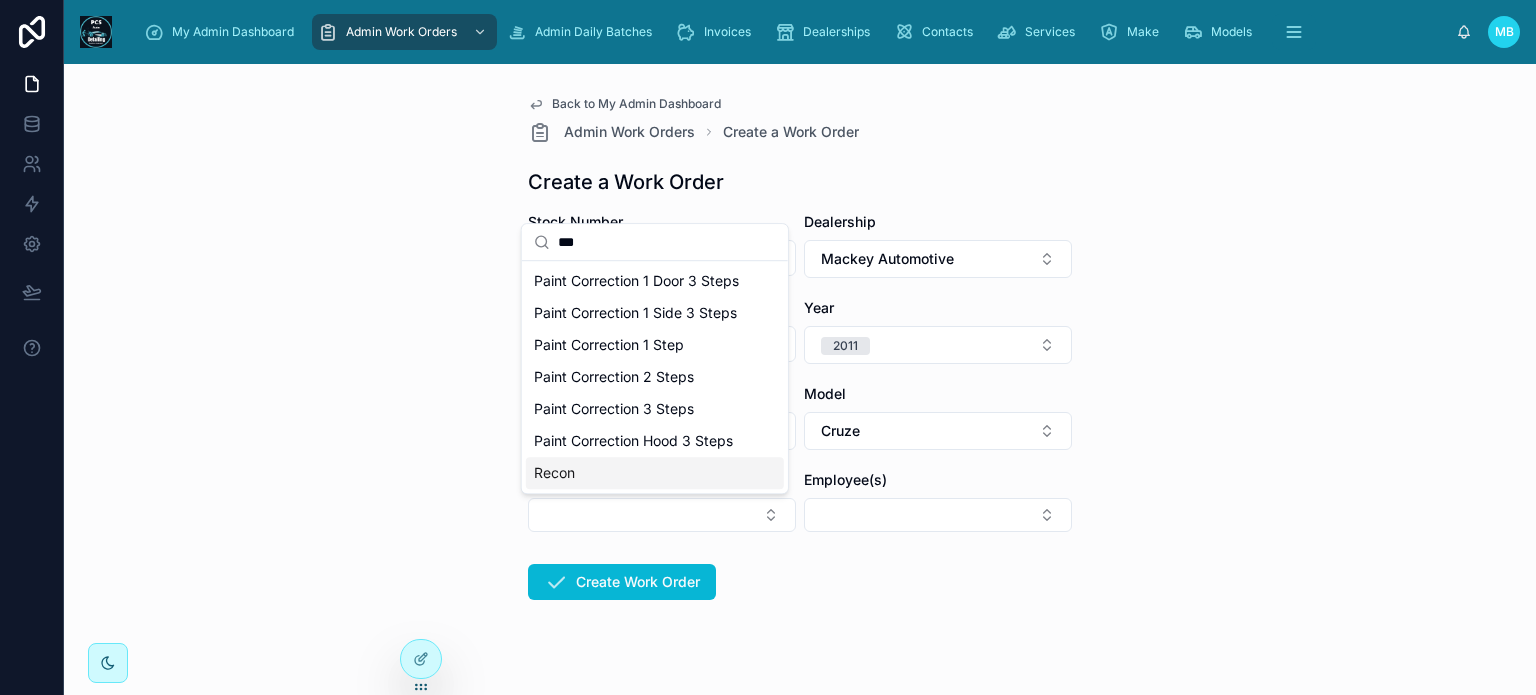 type on "***" 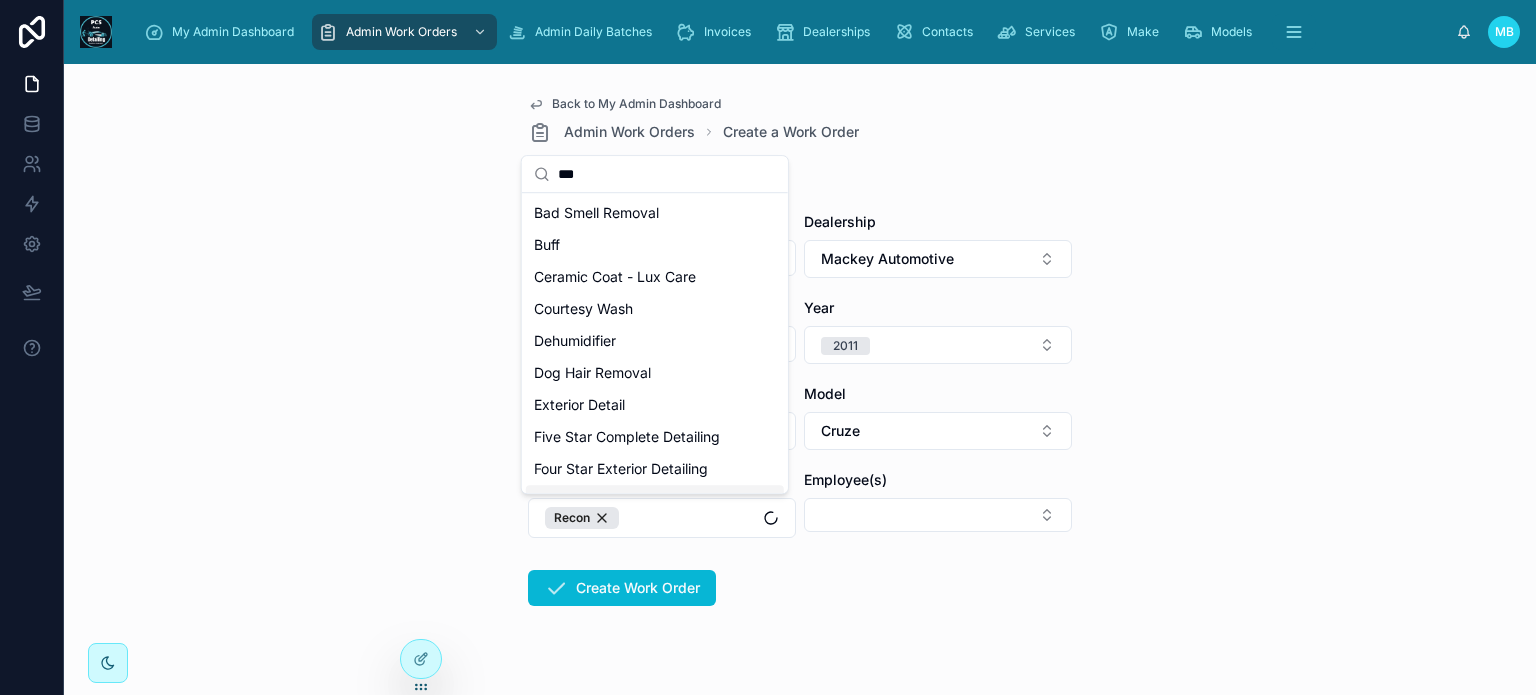 click on "Stock Number ******** Dealership [DEALERSHIP NAME] VIN Number ******** Year [YEAR] Make [MAKE] Model [MODEL] Car Service Recon Employee(s) Create Work Order" at bounding box center (800, 473) 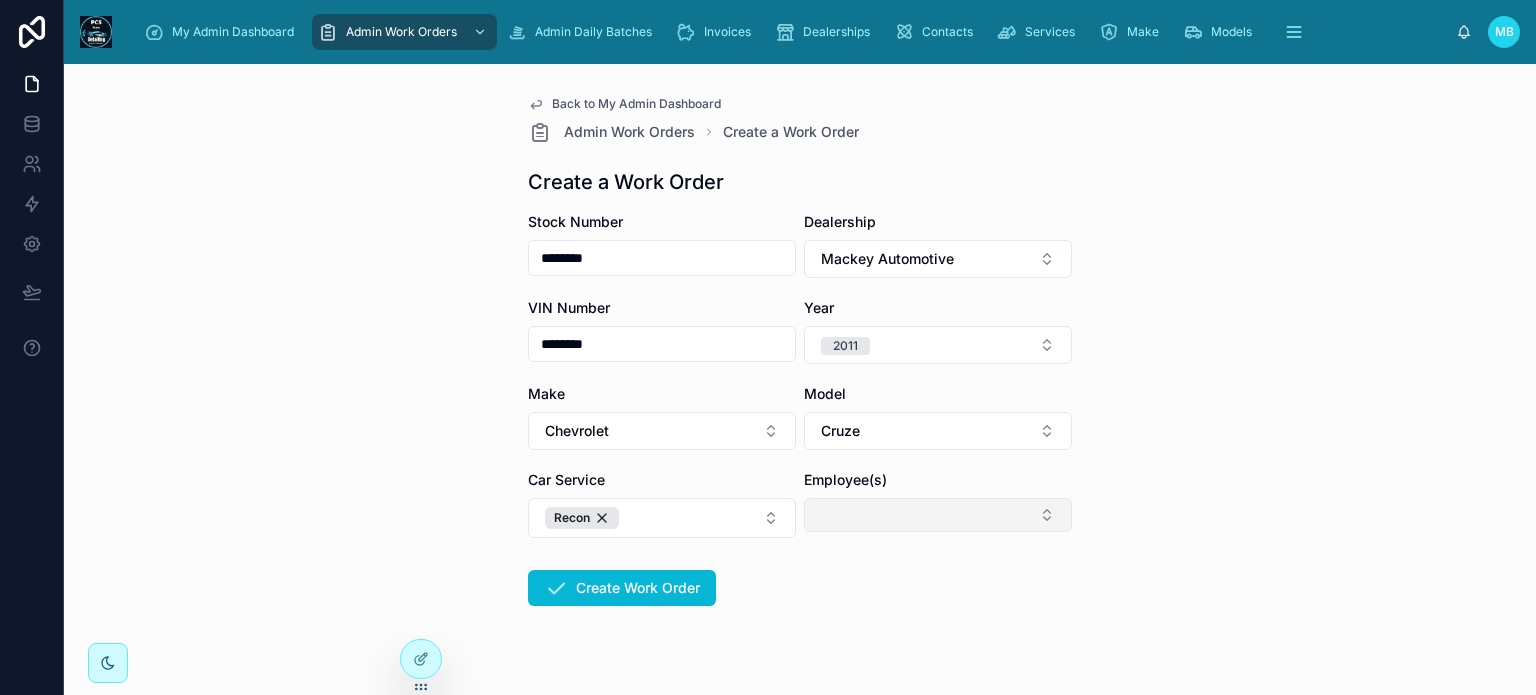 click at bounding box center (938, 515) 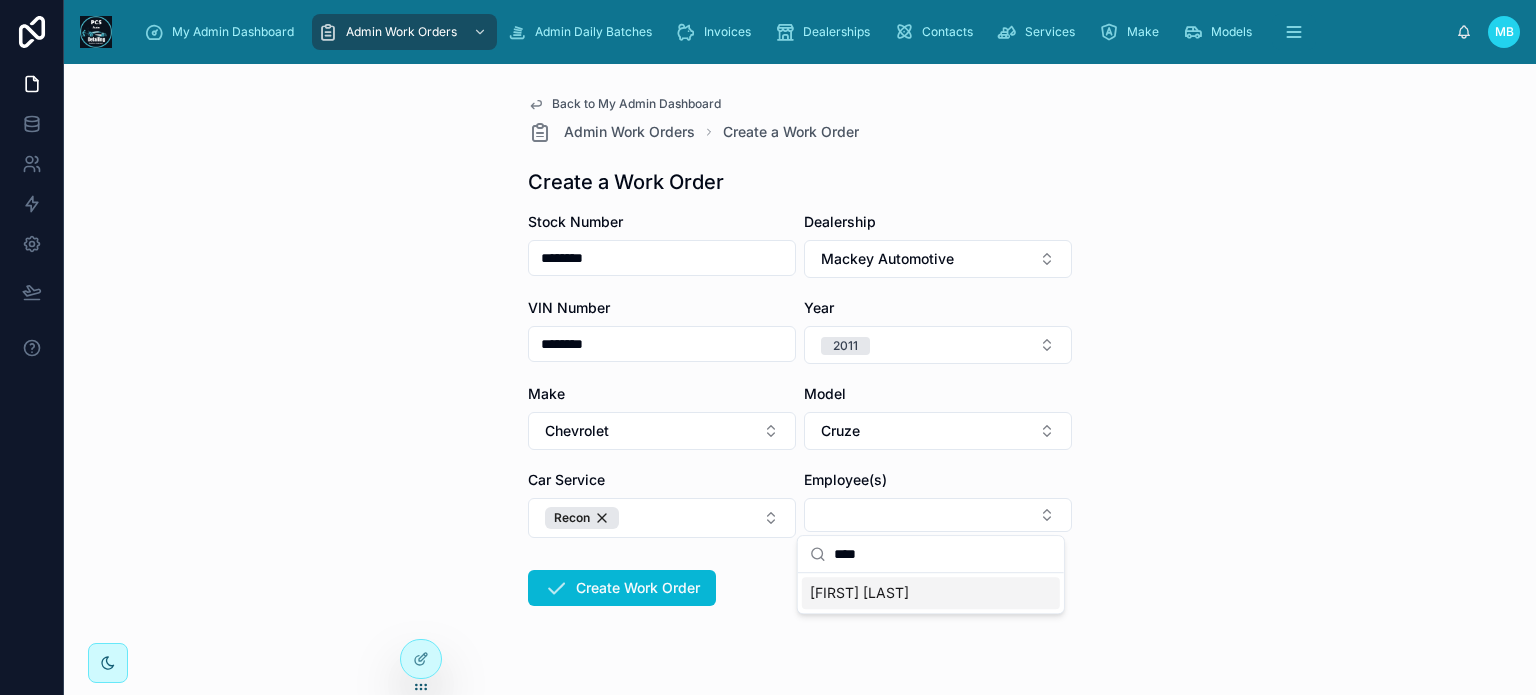 type on "****" 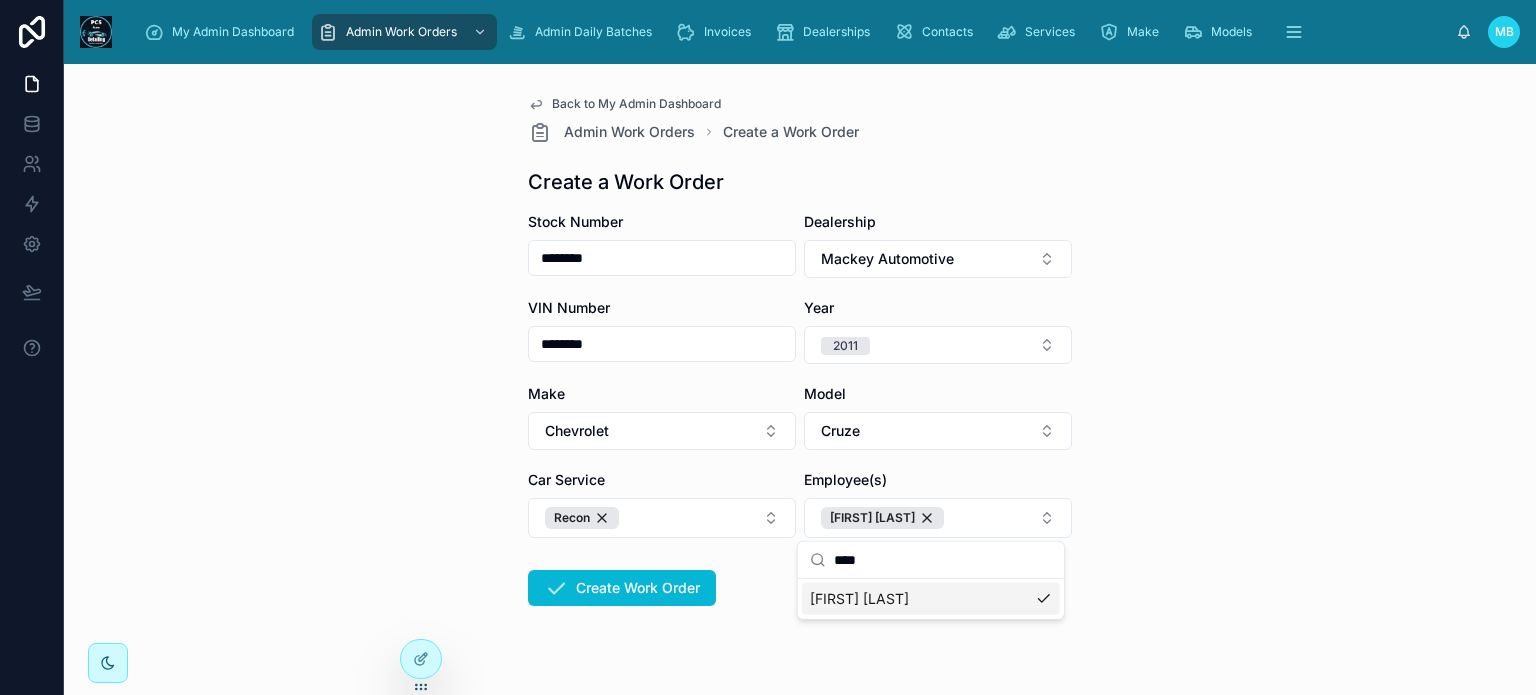 click on "Stock Number ******** Dealership [DEALERSHIP NAME] VIN Number ******** Year [YEAR] Make [MAKE] Model [MODEL] Car Service Recon Employee(s) [FIRST] [LAST] Create Work Order" at bounding box center [800, 379] 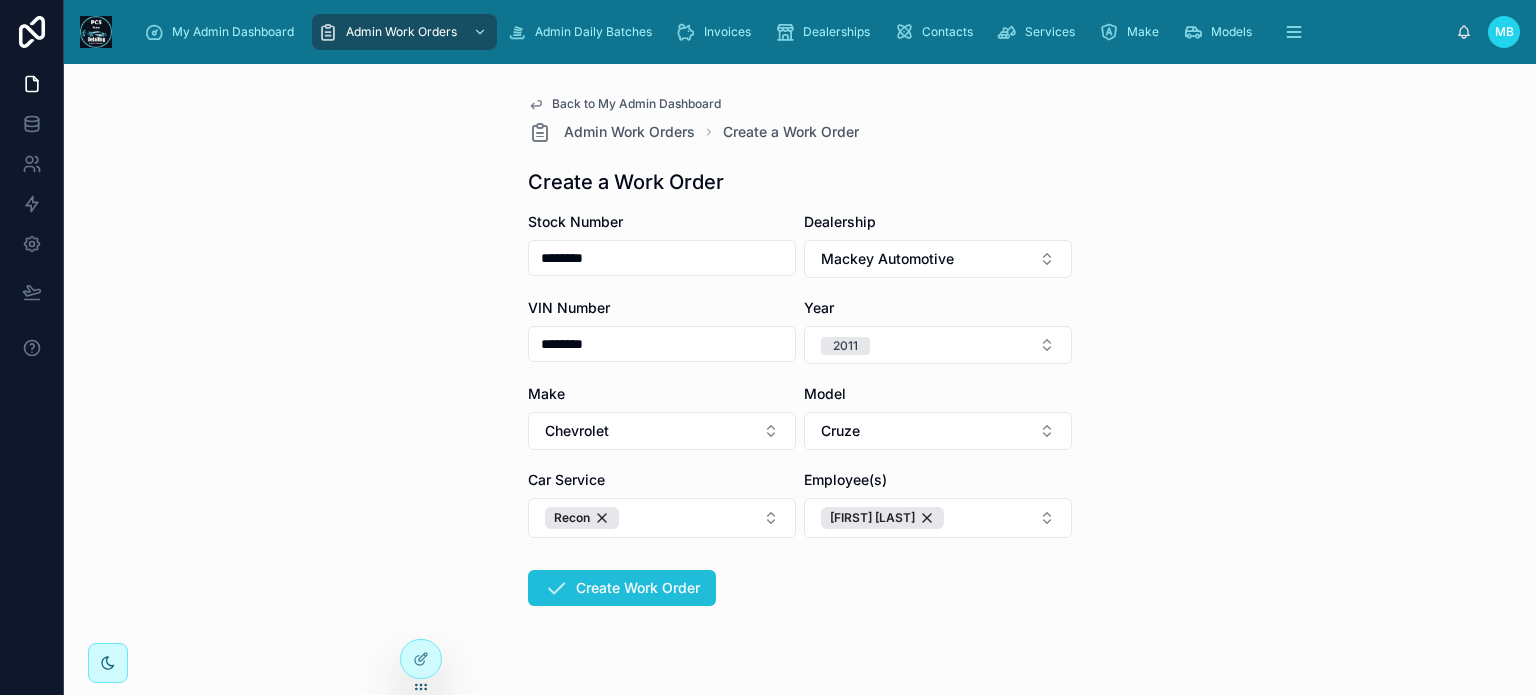 click on "Create Work Order" at bounding box center [622, 588] 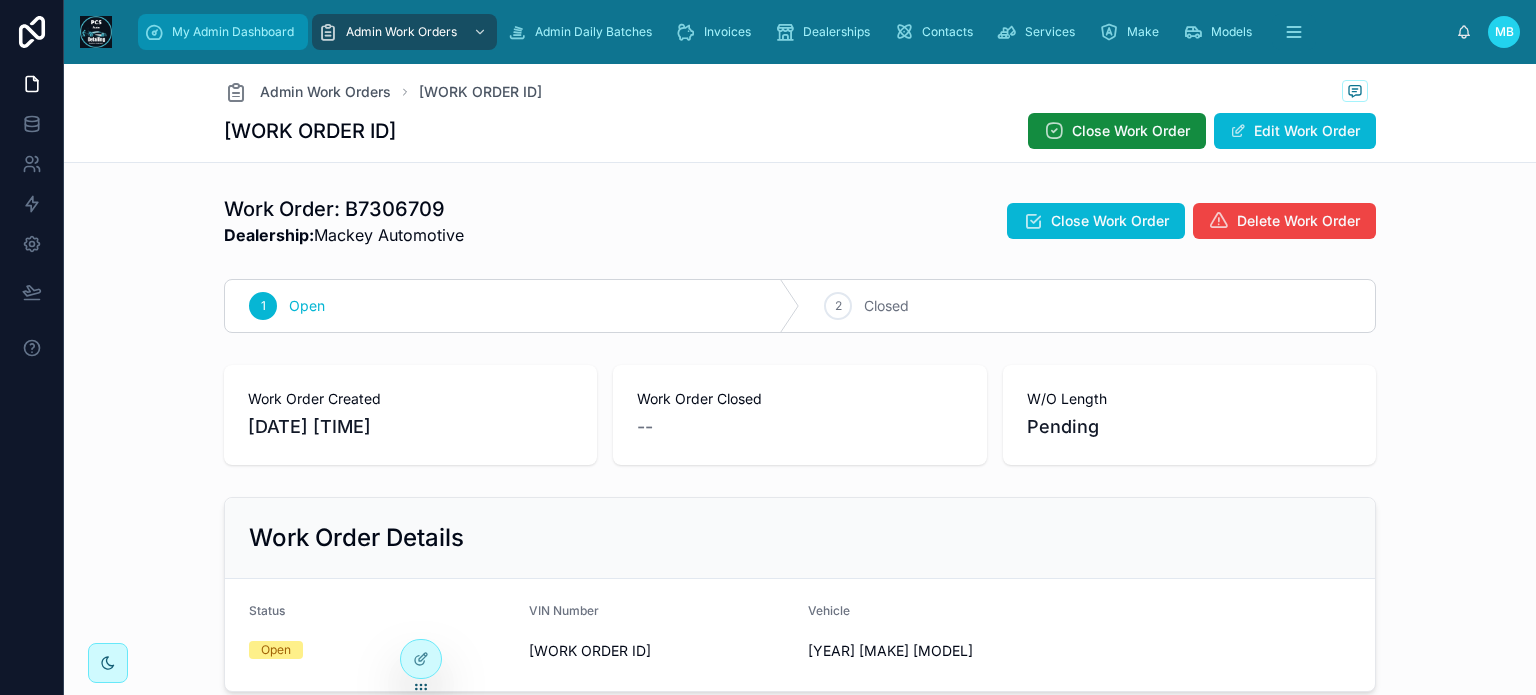 click on "My Admin Dashboard" at bounding box center (233, 32) 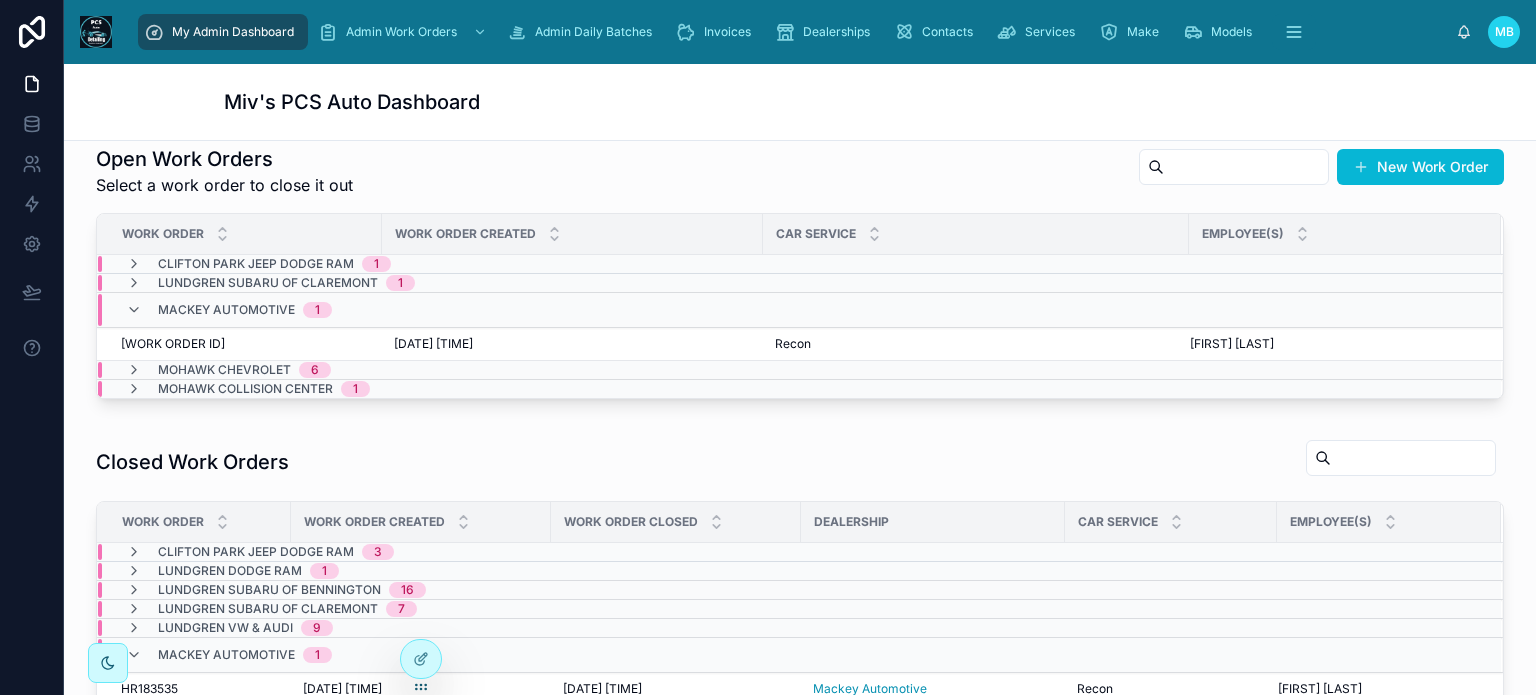 scroll, scrollTop: 500, scrollLeft: 0, axis: vertical 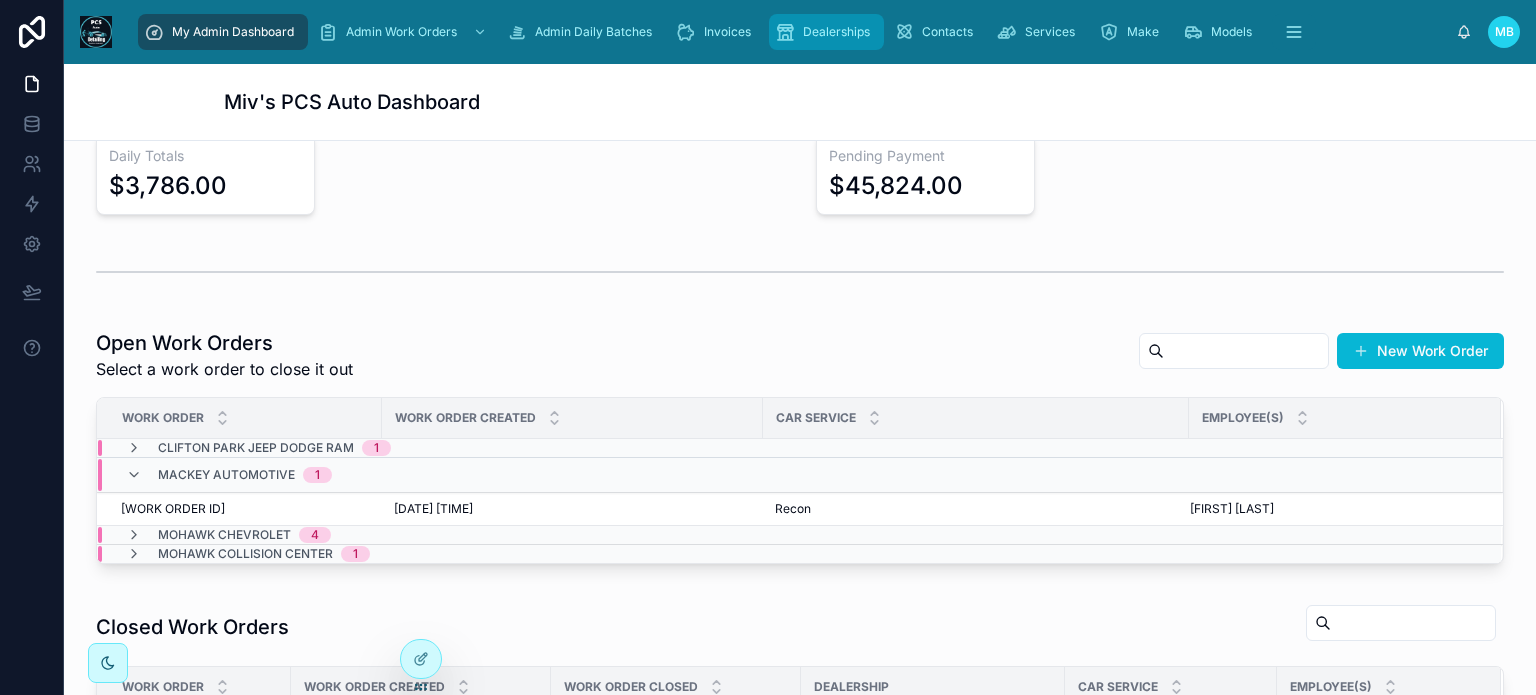 click on "Dealerships" at bounding box center (826, 32) 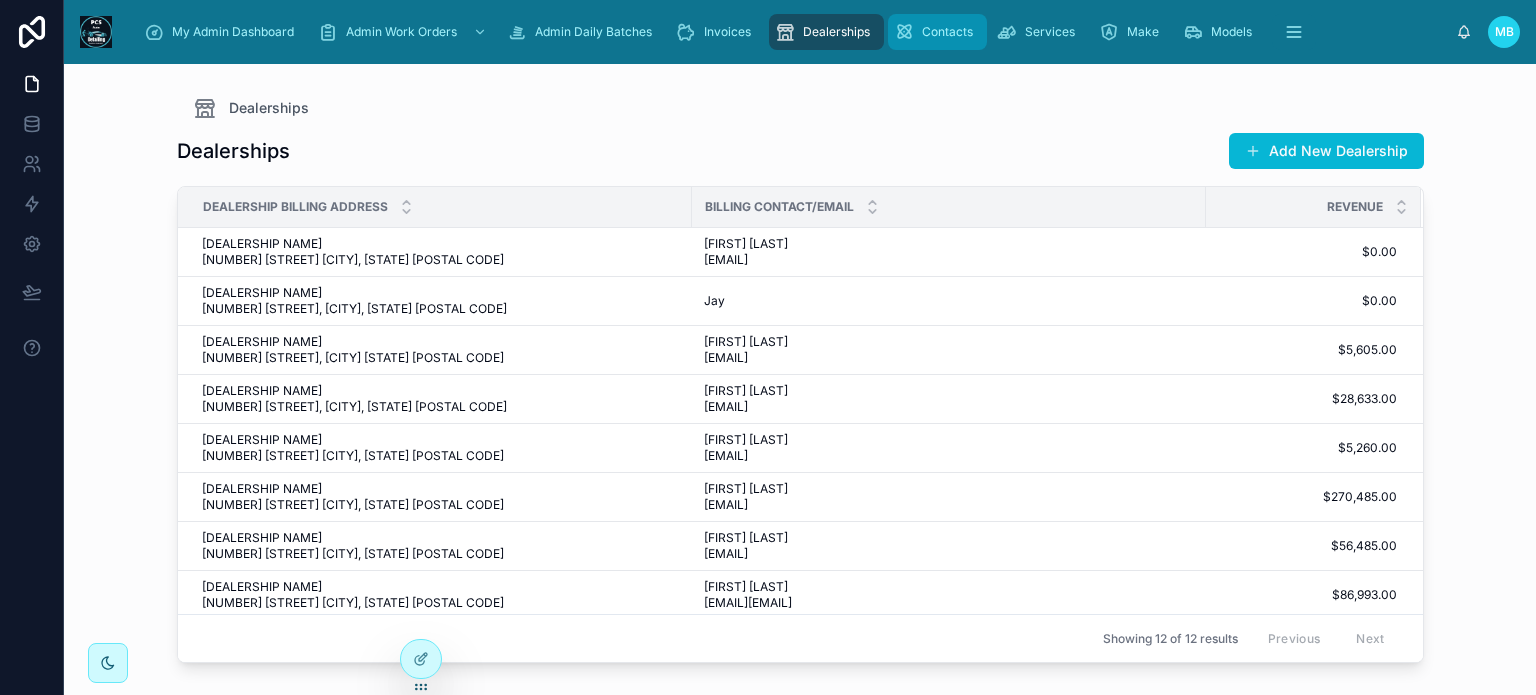 click on "Contacts" at bounding box center (947, 32) 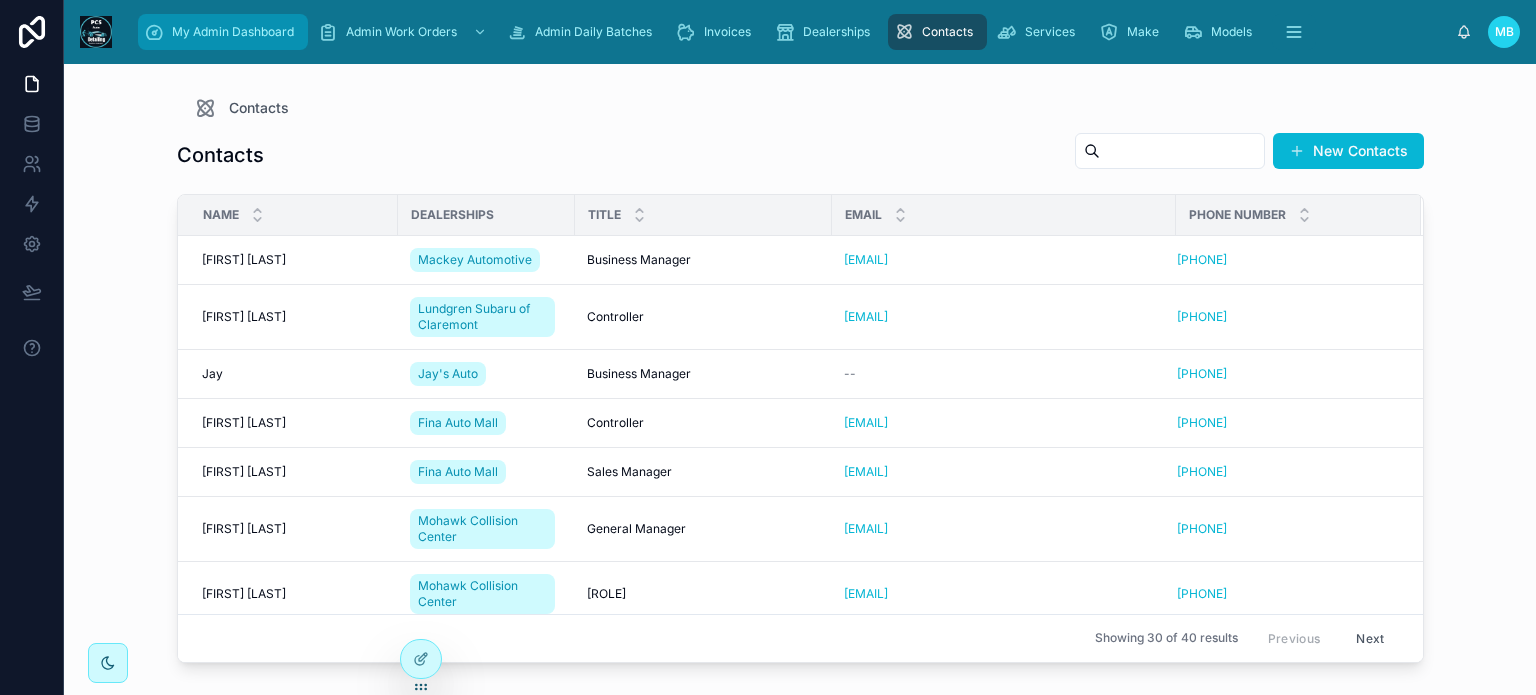 click on "My Admin Dashboard" at bounding box center [233, 32] 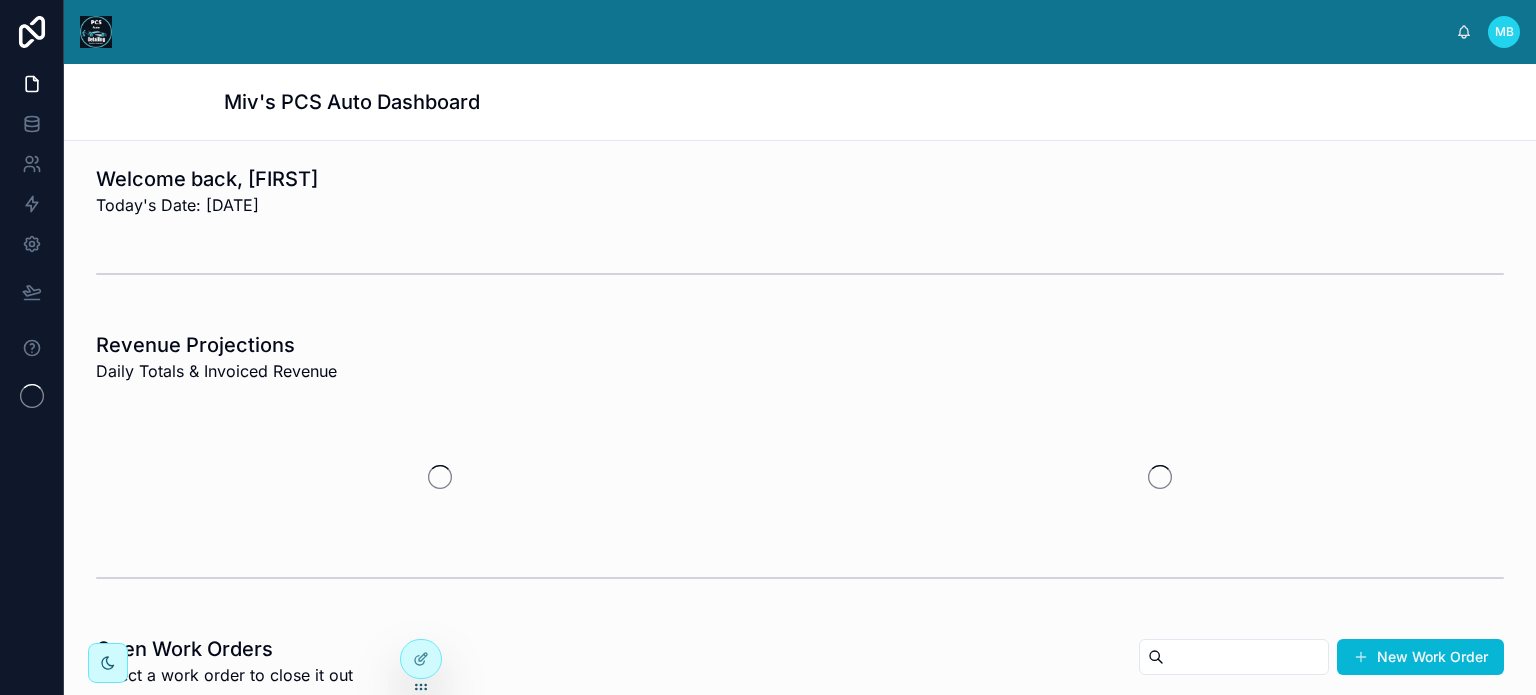 scroll, scrollTop: 0, scrollLeft: 0, axis: both 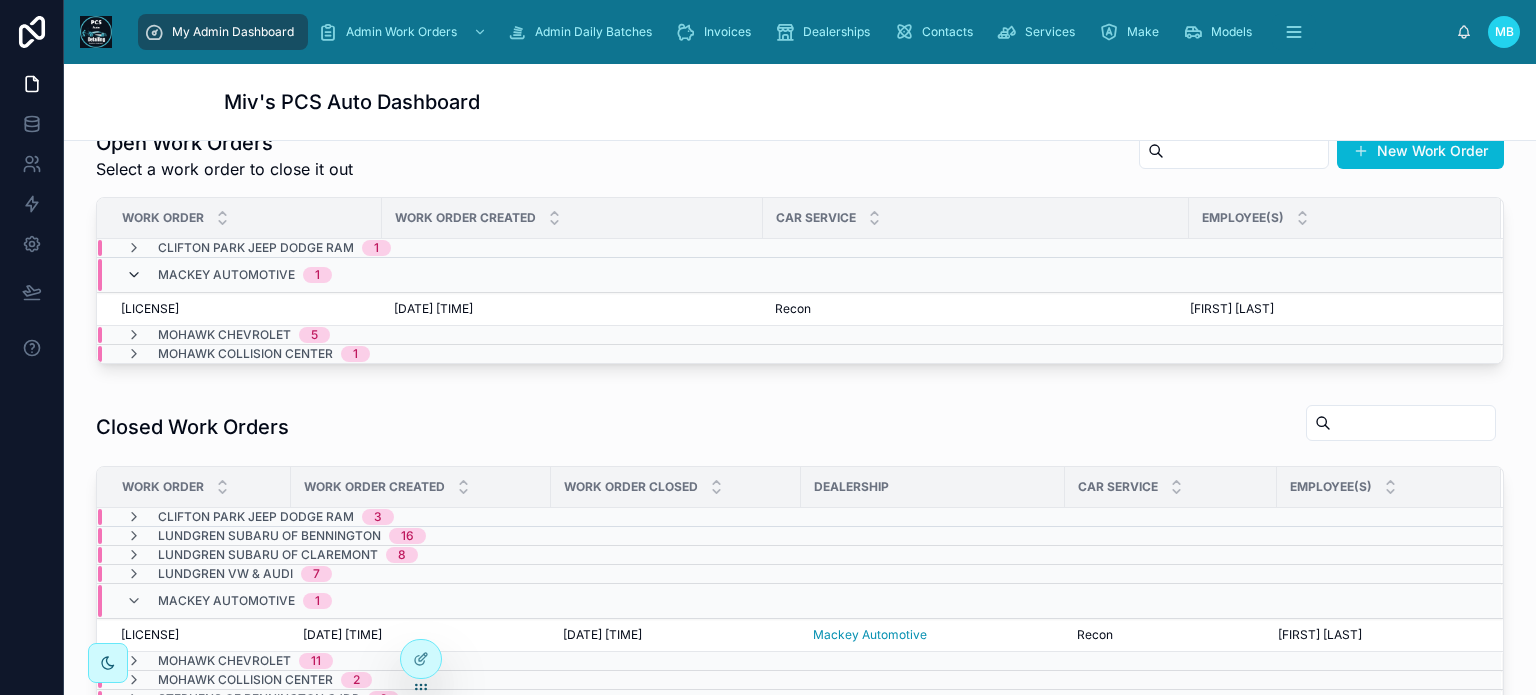 click at bounding box center [134, 275] 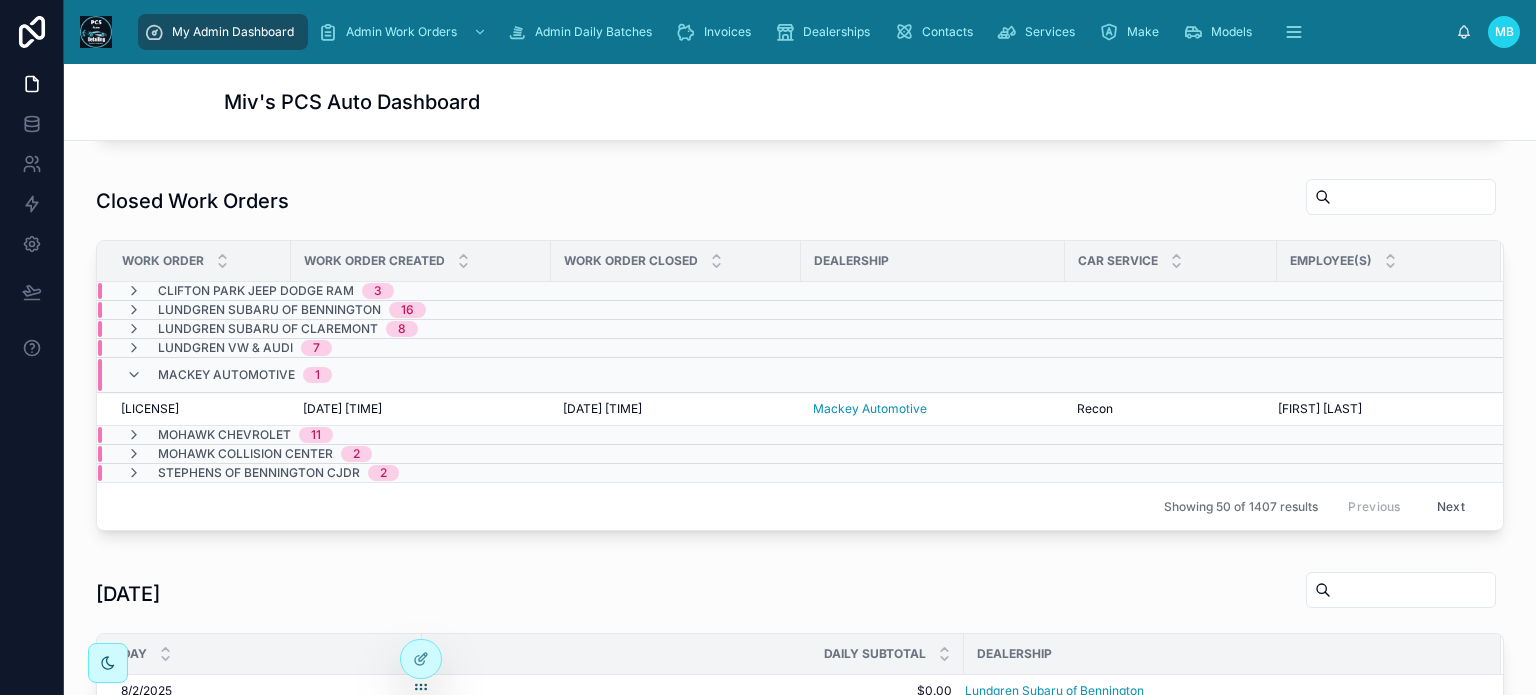 scroll, scrollTop: 700, scrollLeft: 0, axis: vertical 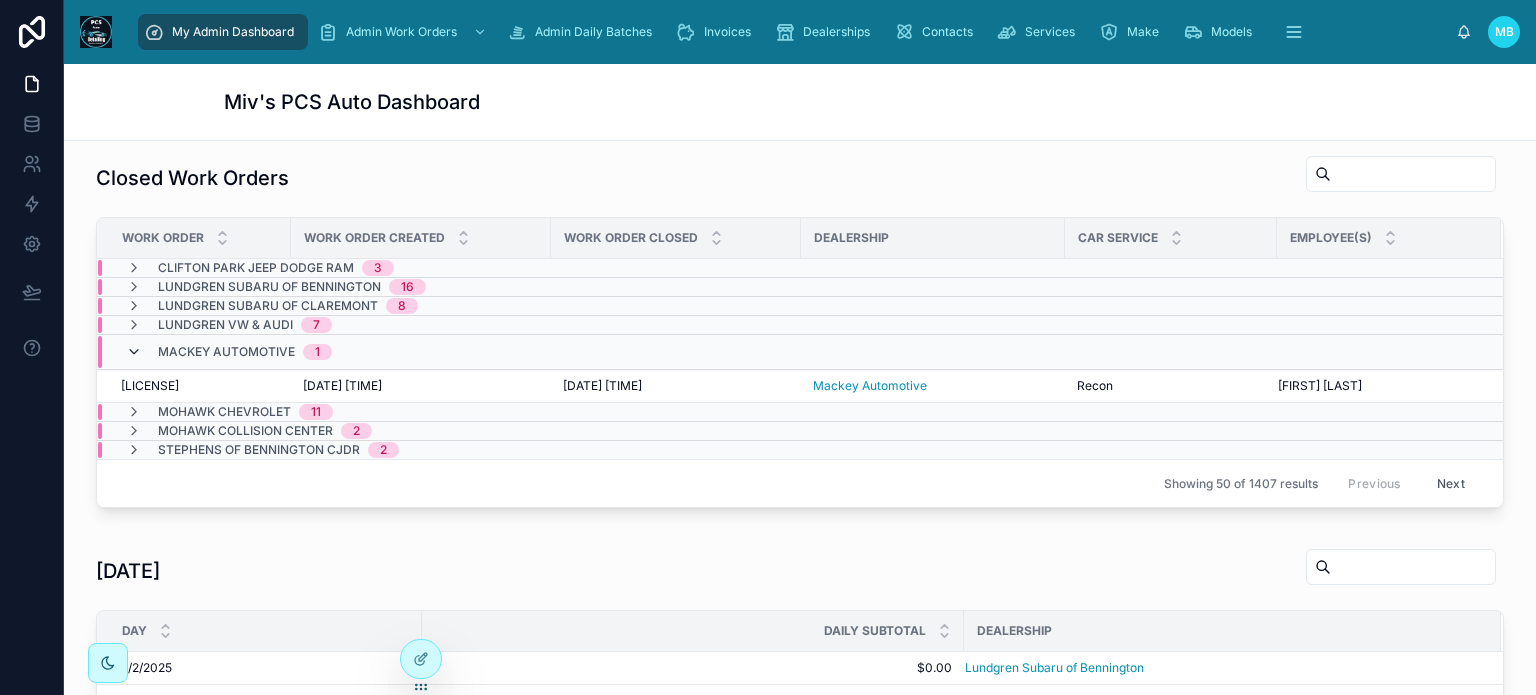 click at bounding box center (134, 352) 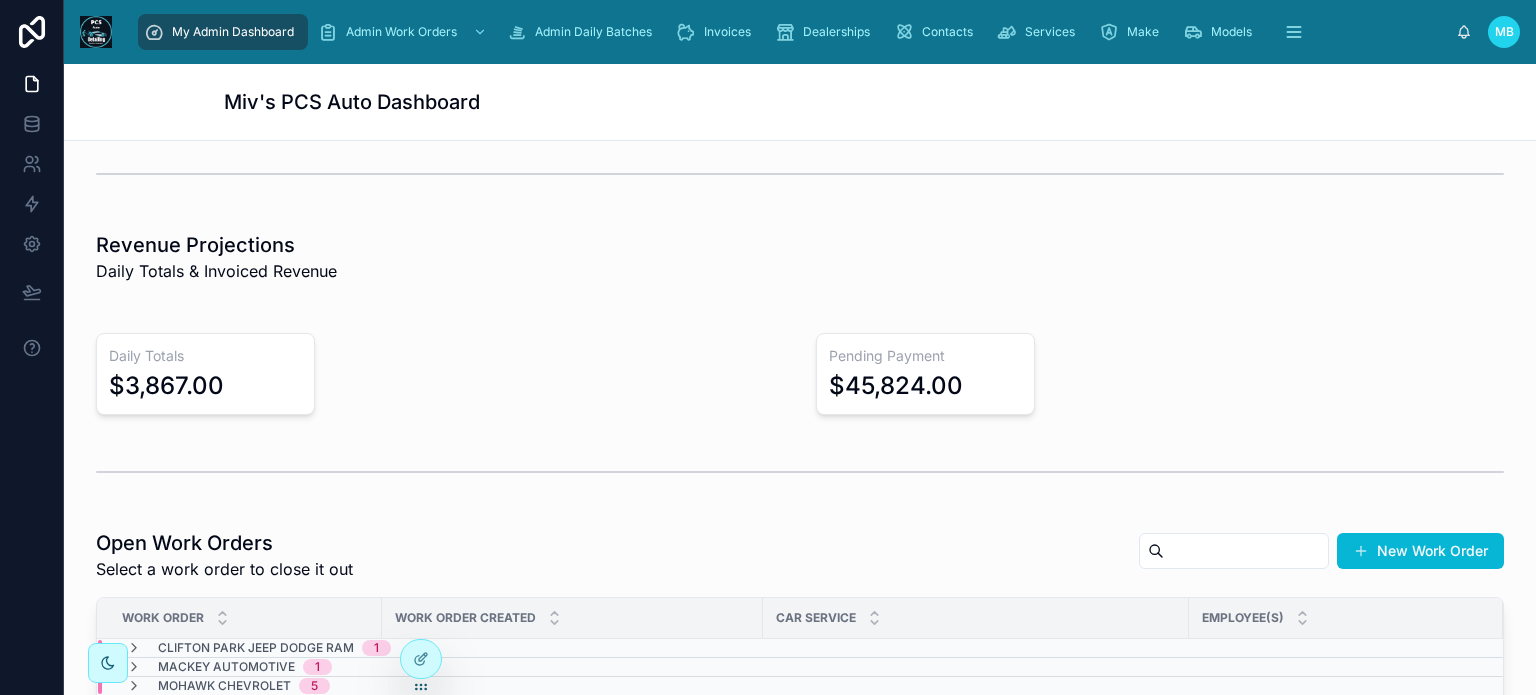 scroll, scrollTop: 0, scrollLeft: 0, axis: both 